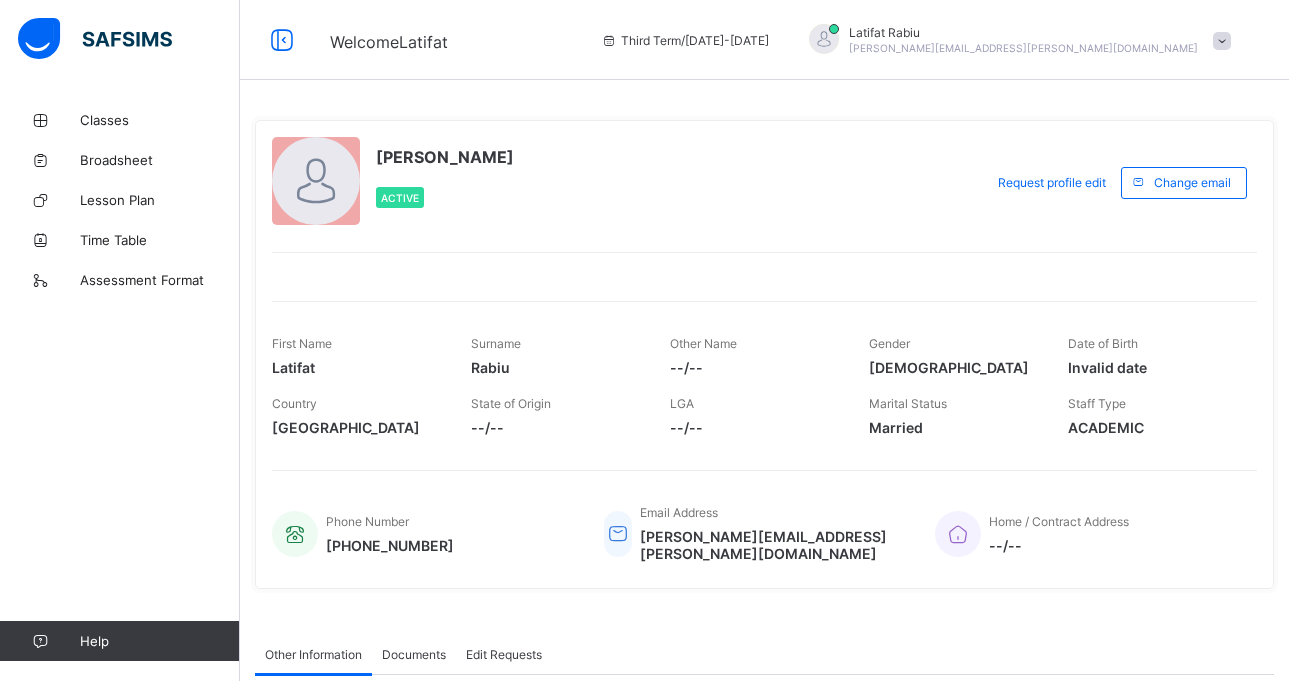 scroll, scrollTop: 0, scrollLeft: 0, axis: both 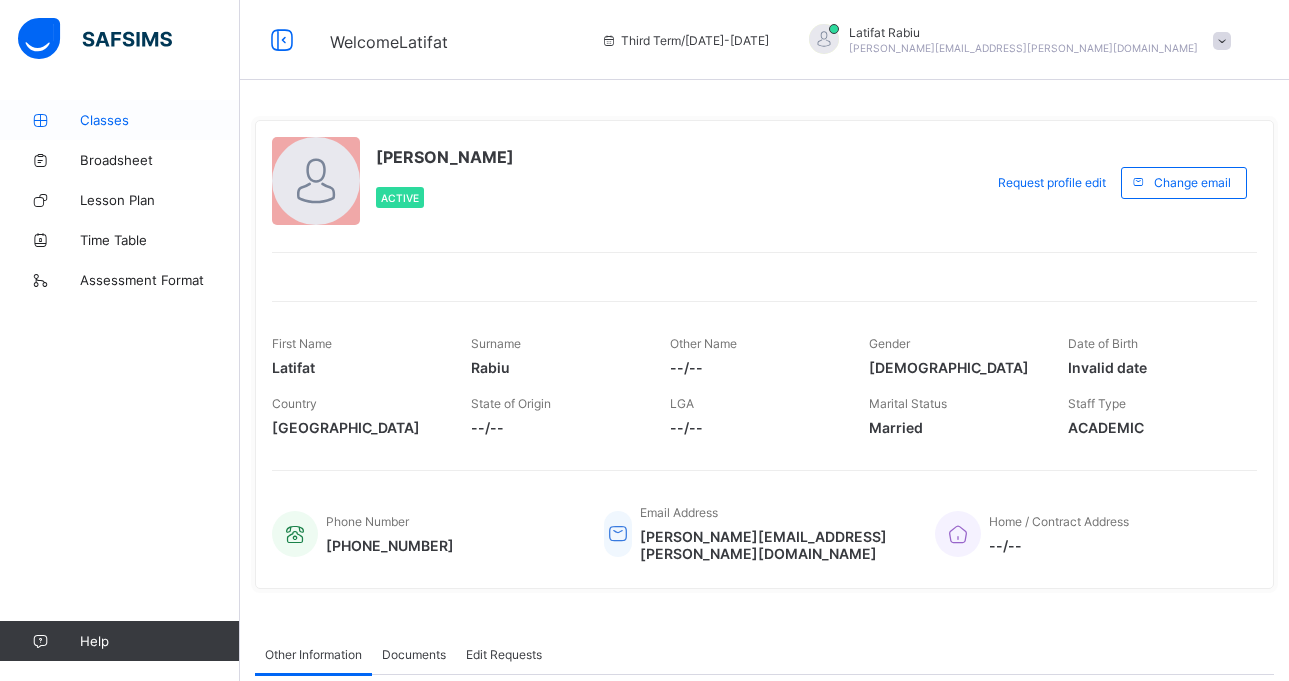 click on "Classes" at bounding box center [120, 120] 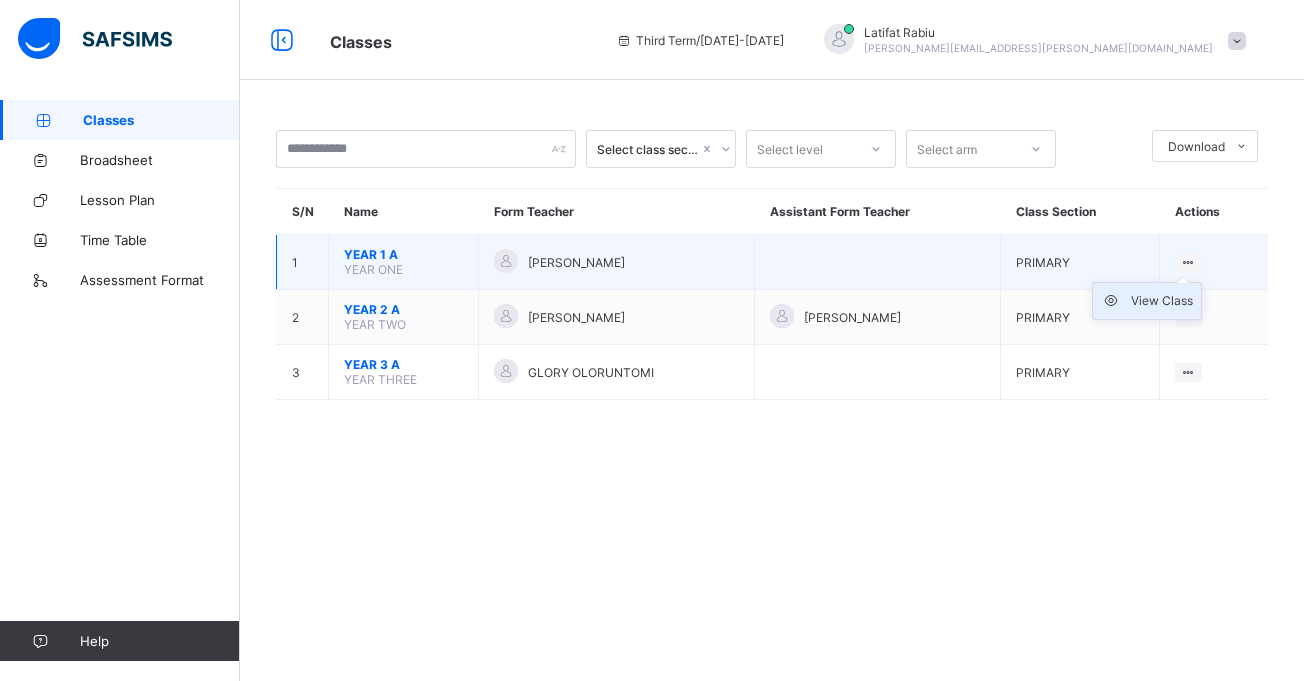 click on "View Class" at bounding box center (1162, 301) 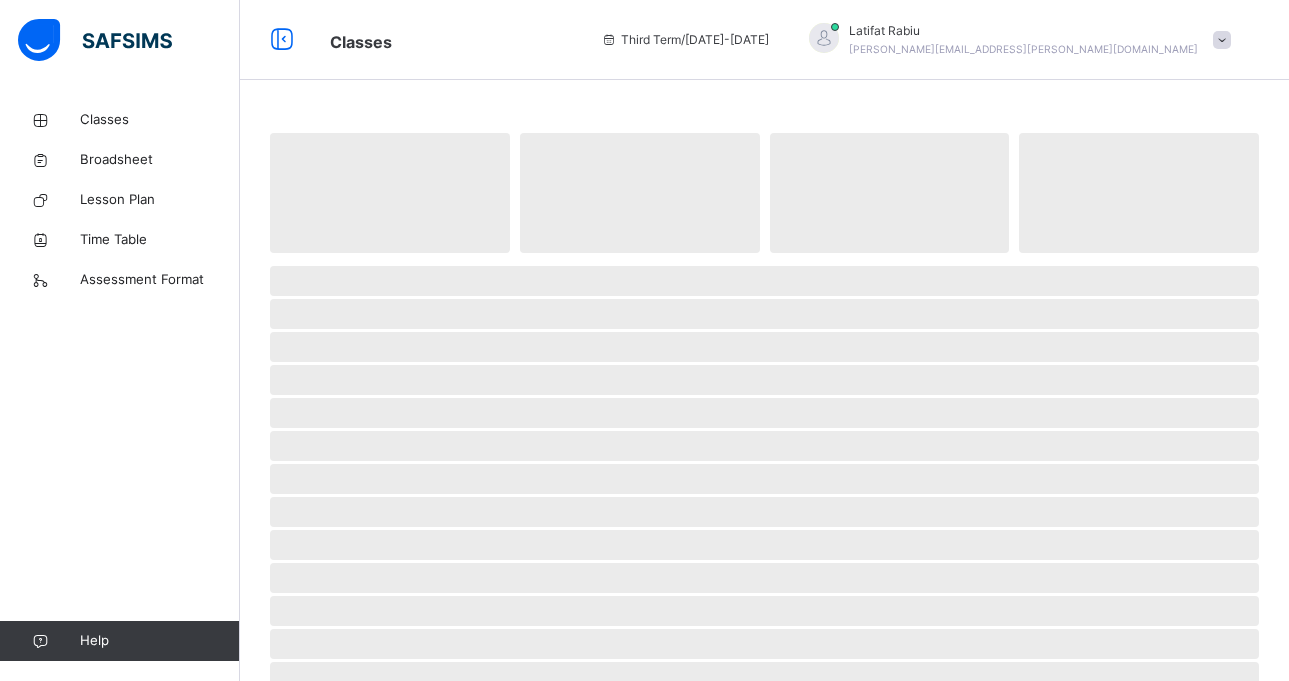 click on "‌" at bounding box center [764, 314] 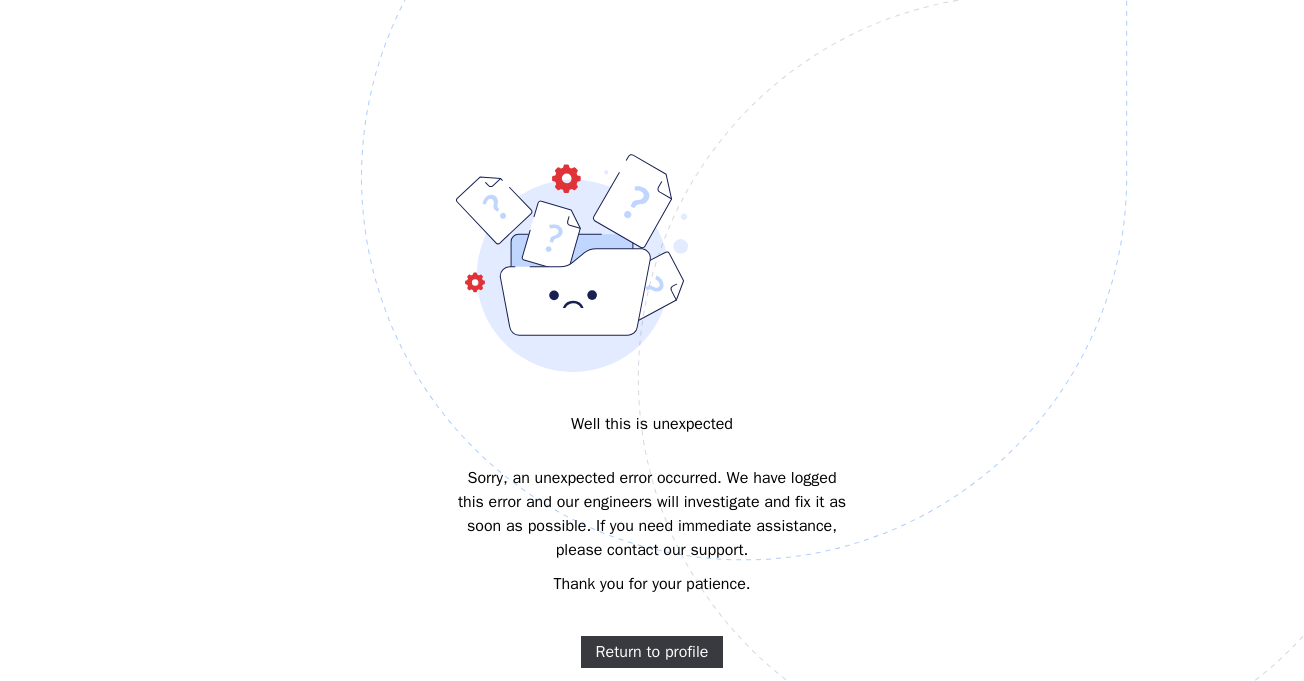scroll, scrollTop: 0, scrollLeft: 0, axis: both 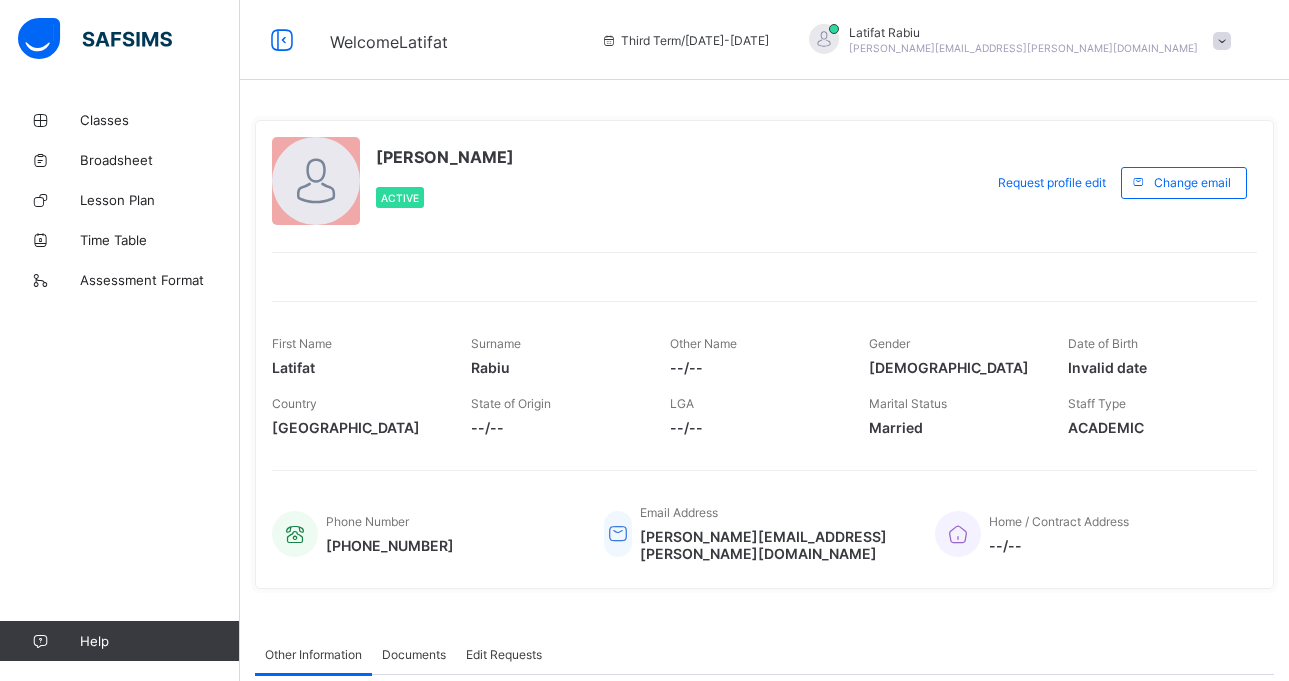 click on "Classes" at bounding box center [160, 120] 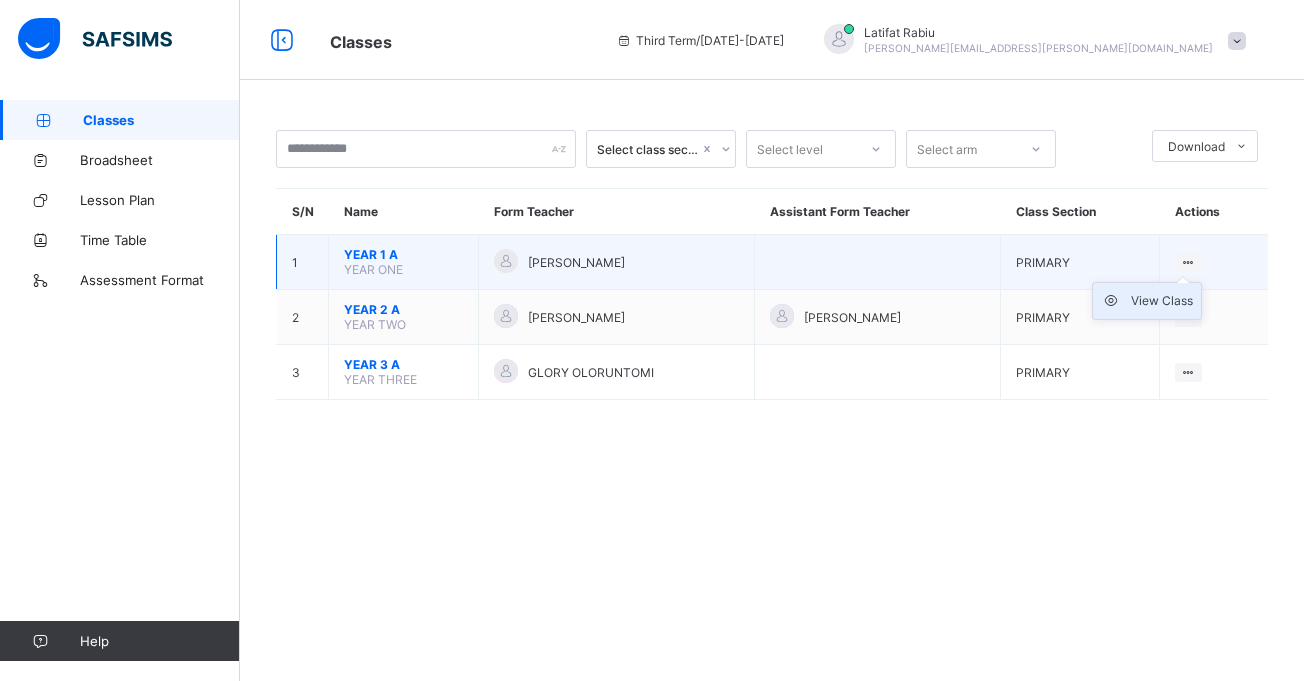 click on "View Class" at bounding box center [1162, 301] 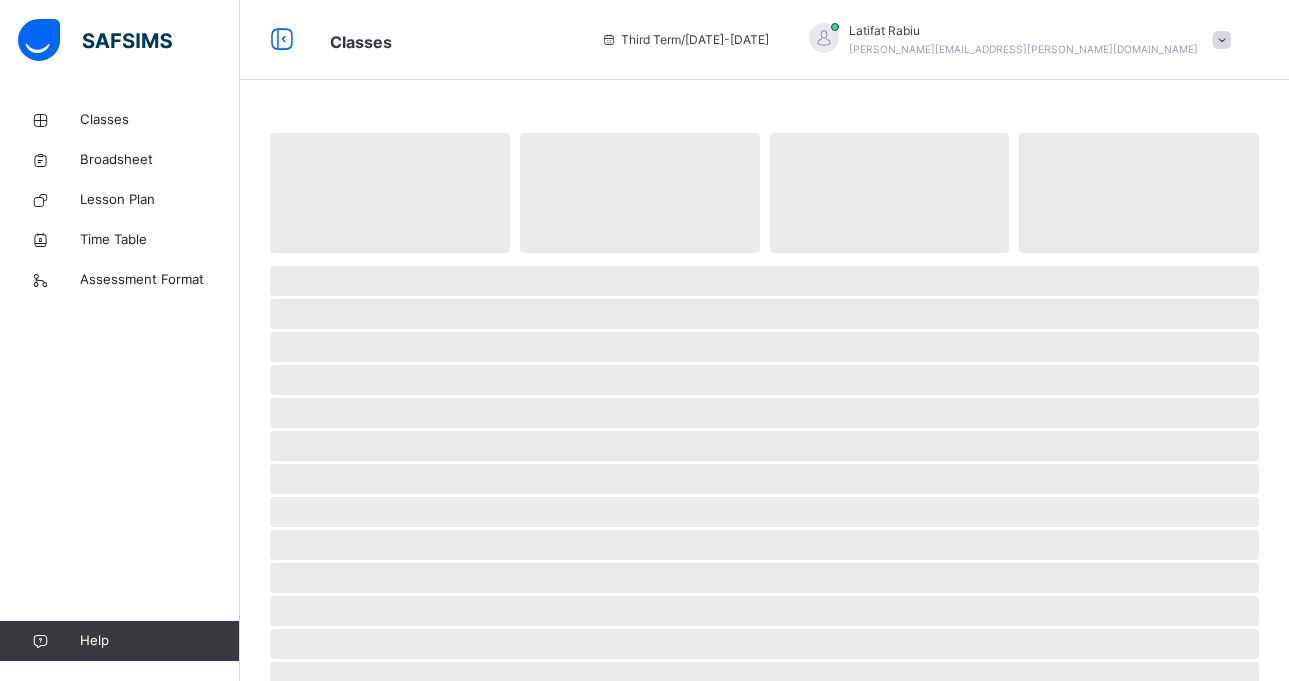 click on "‌" at bounding box center (764, 314) 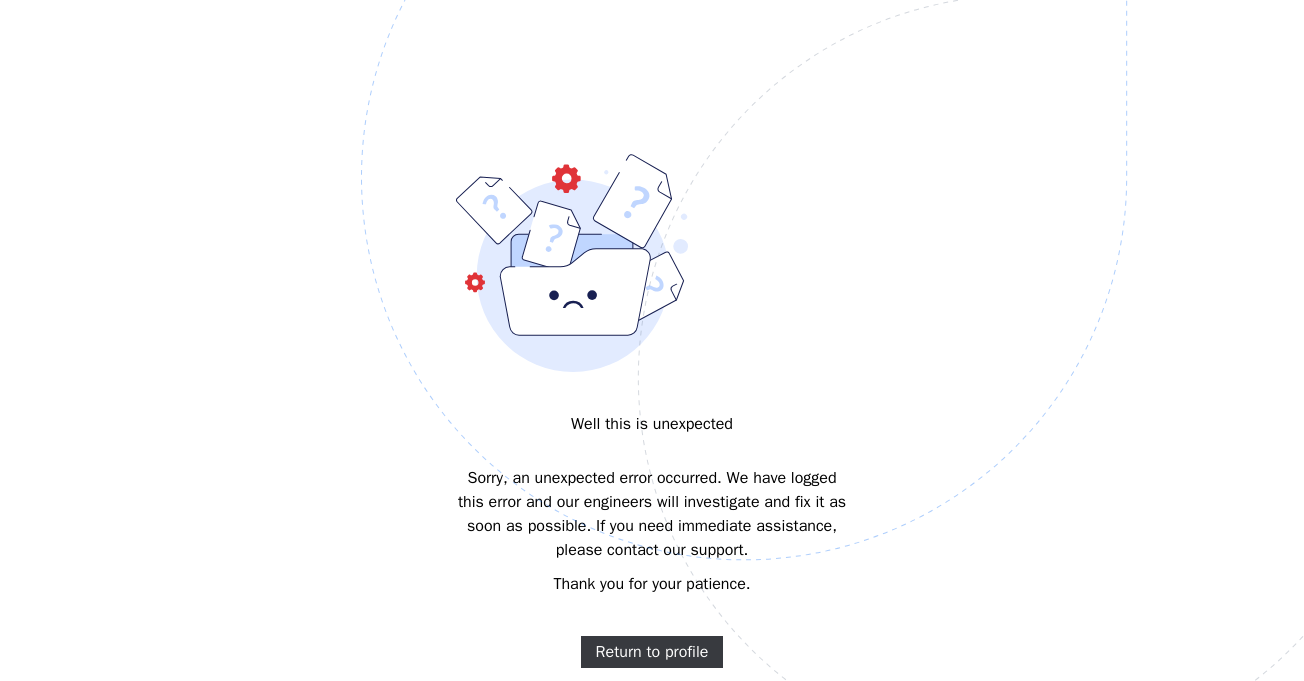 scroll, scrollTop: 0, scrollLeft: 0, axis: both 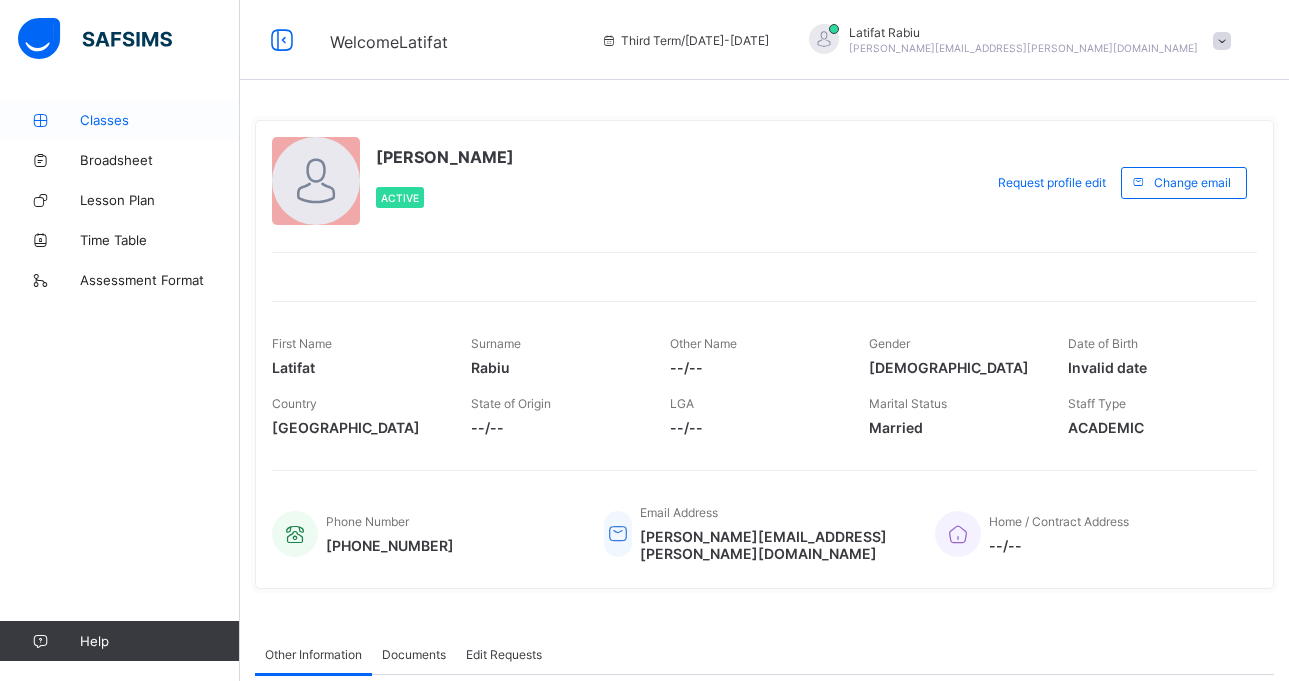 click on "Classes" at bounding box center [120, 120] 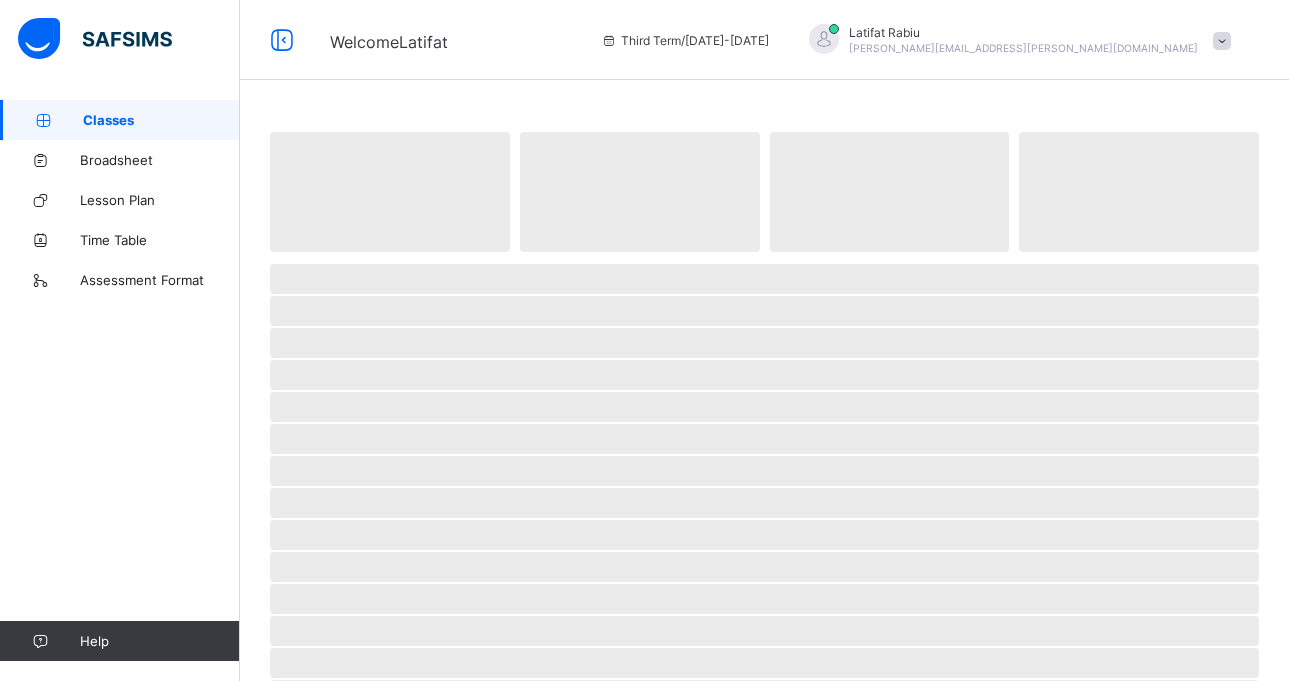 click on "Classes" at bounding box center (120, 120) 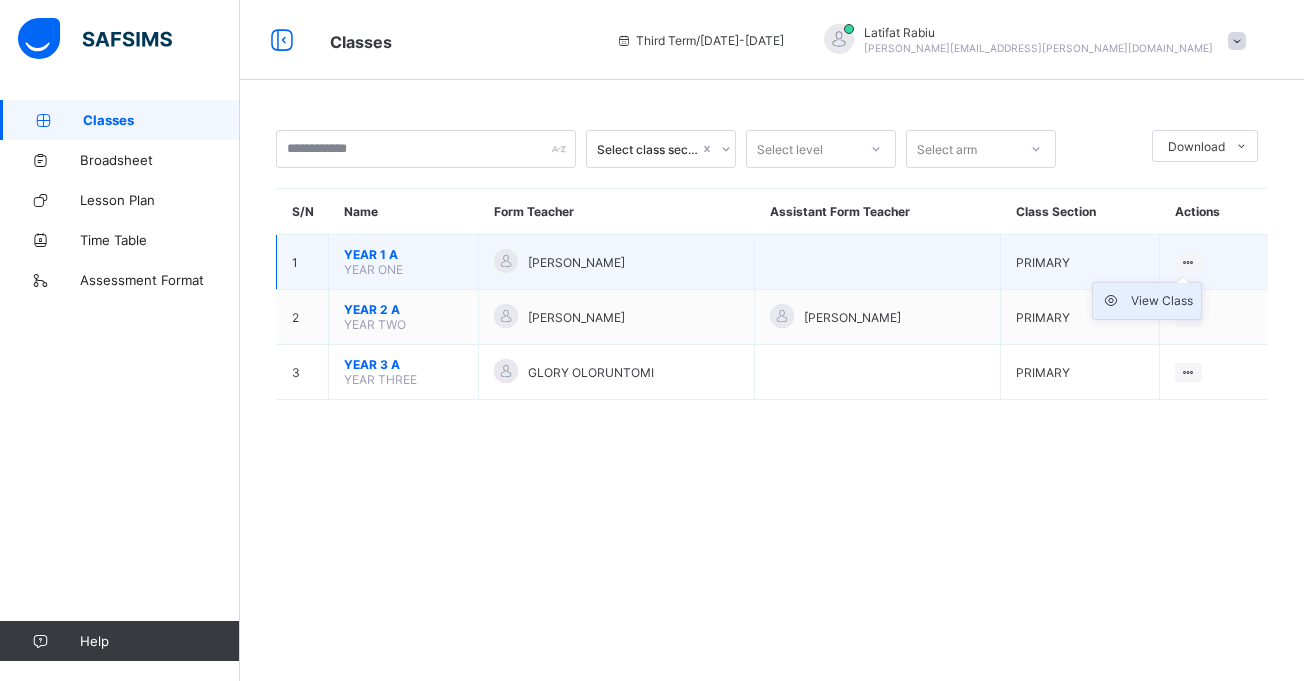 click on "View Class" at bounding box center (1162, 301) 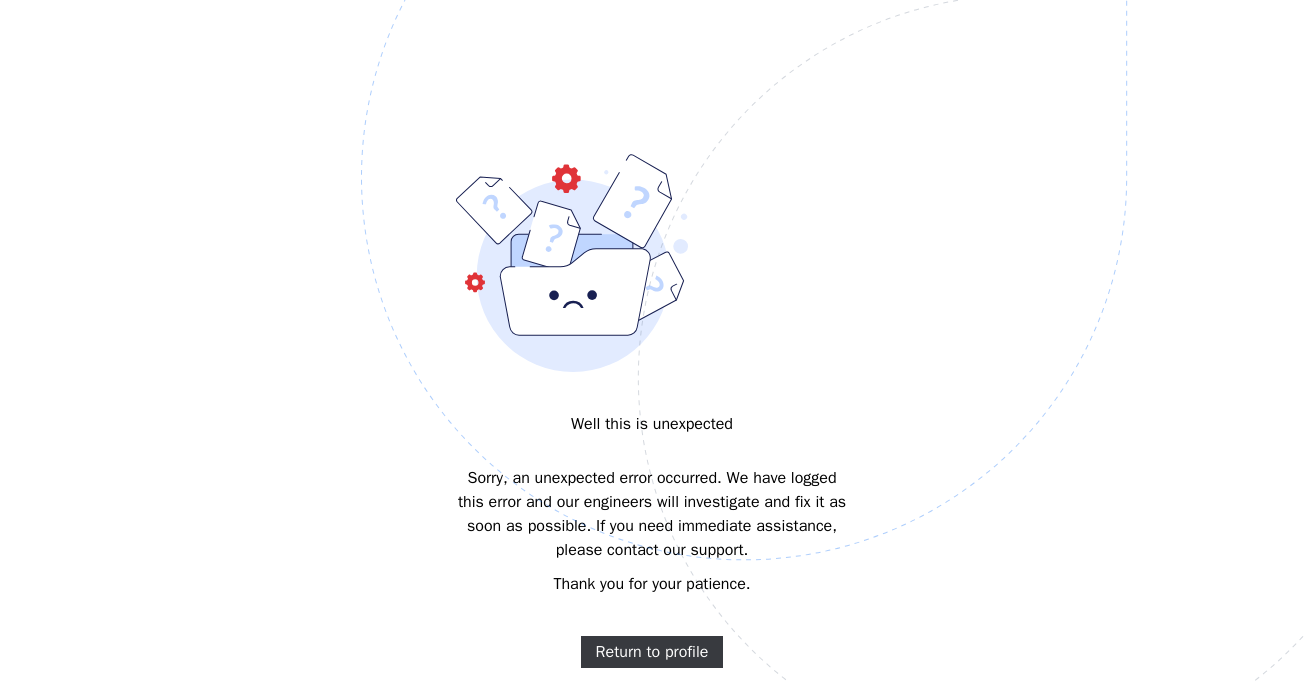 scroll, scrollTop: 0, scrollLeft: 0, axis: both 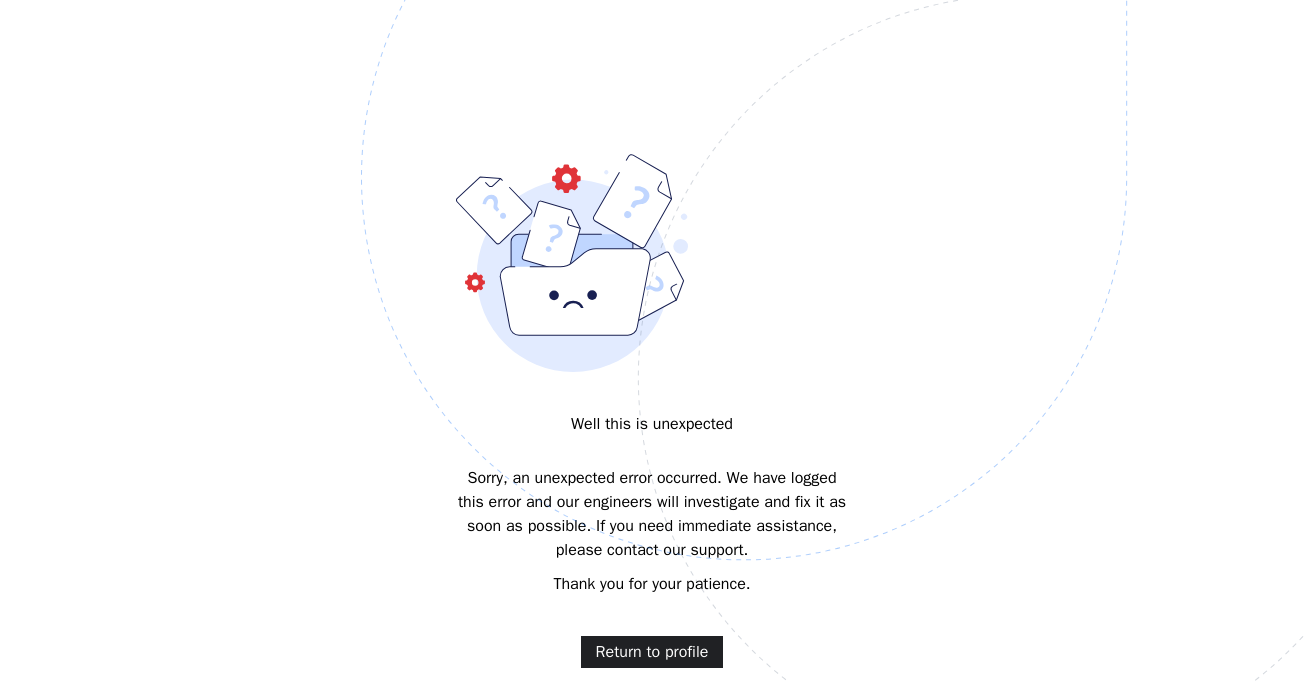 click on "Return to profile" at bounding box center (652, 652) 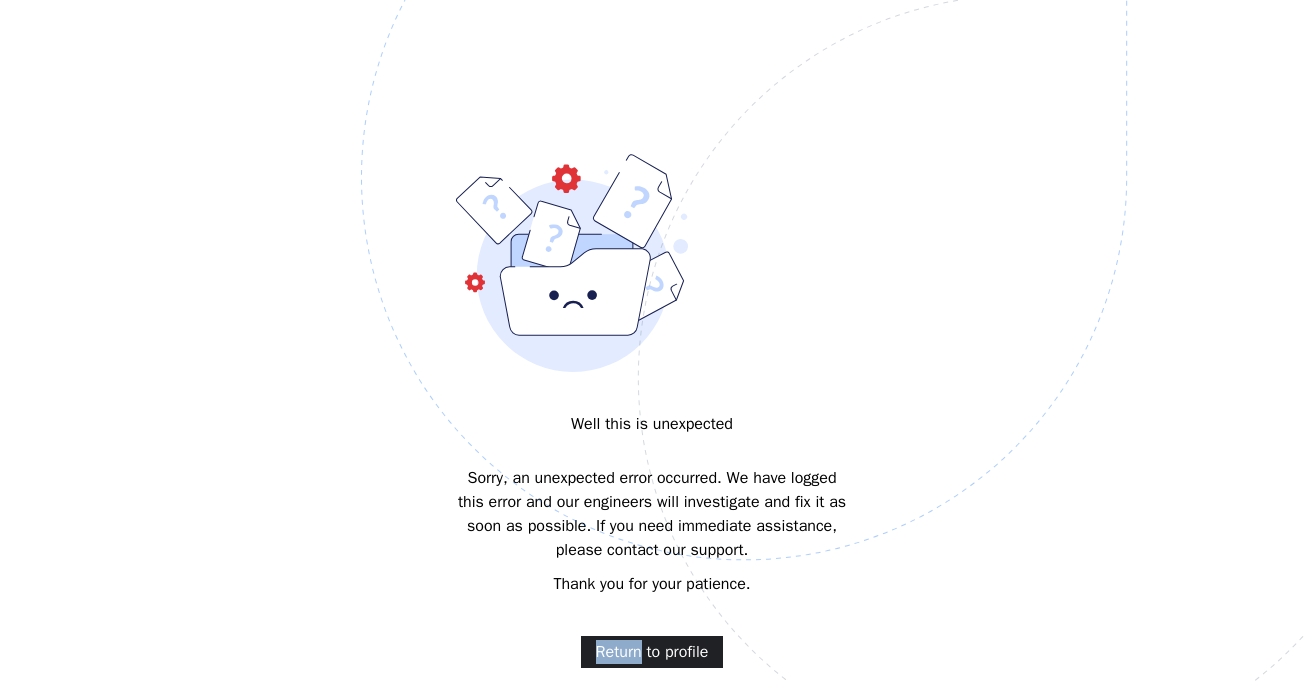 click on "Return to profile" at bounding box center [652, 652] 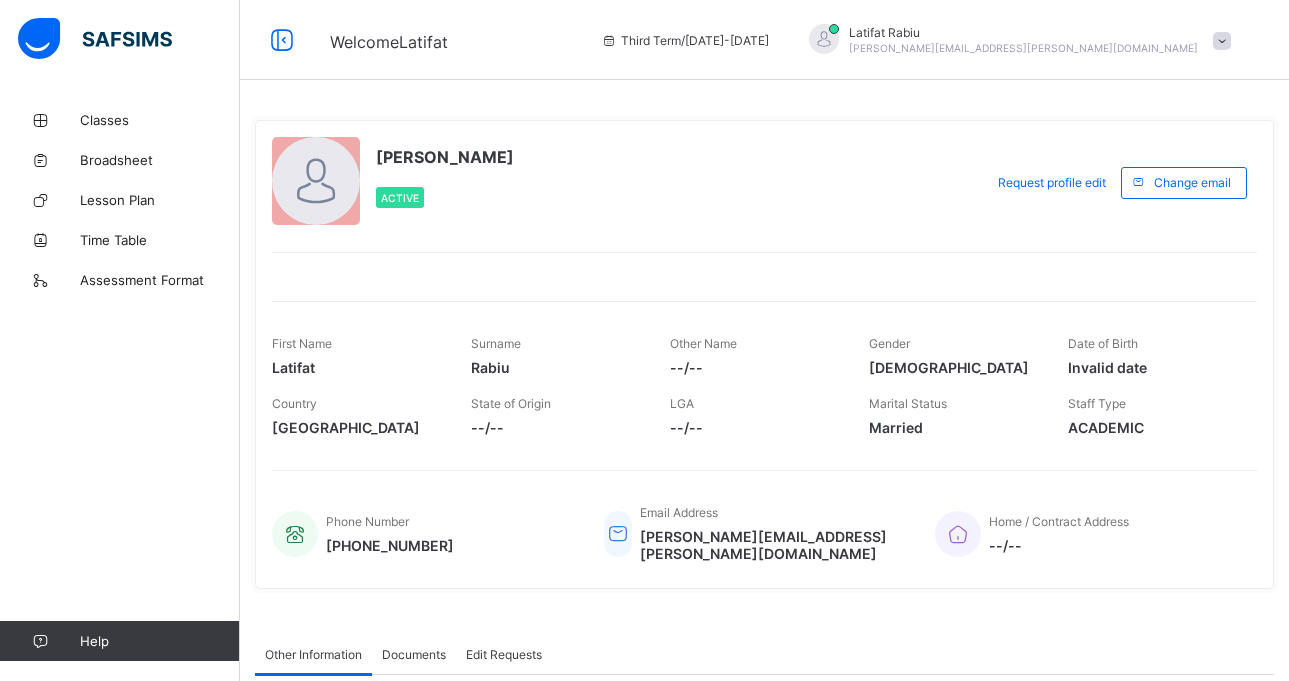 scroll, scrollTop: 0, scrollLeft: 0, axis: both 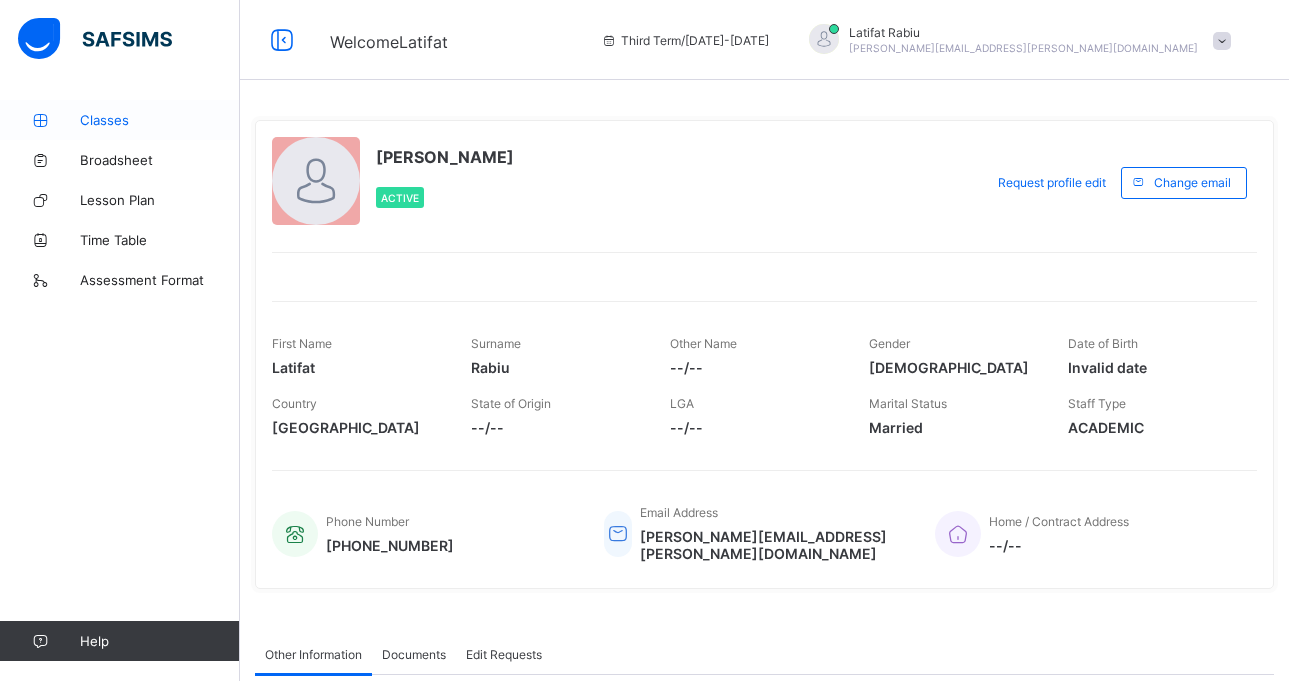 click on "Classes" at bounding box center (160, 120) 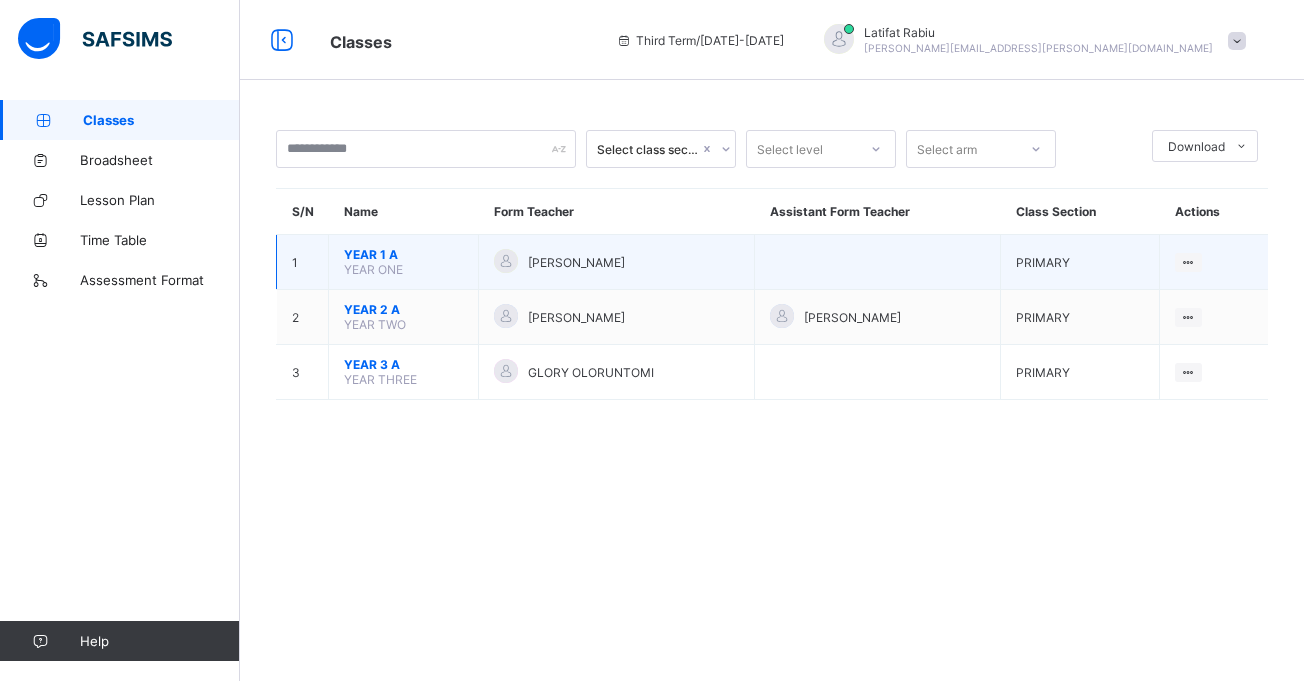 click on "View Class" at bounding box center (1214, 262) 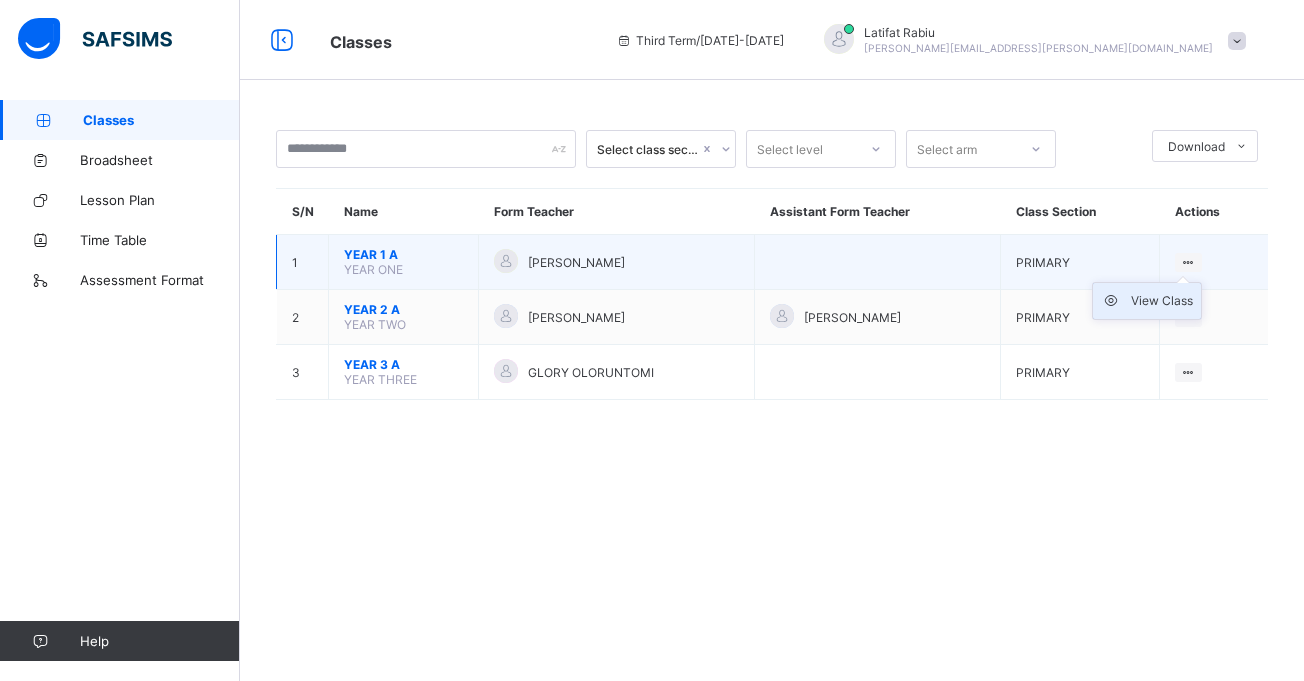 click on "View Class" at bounding box center [1162, 301] 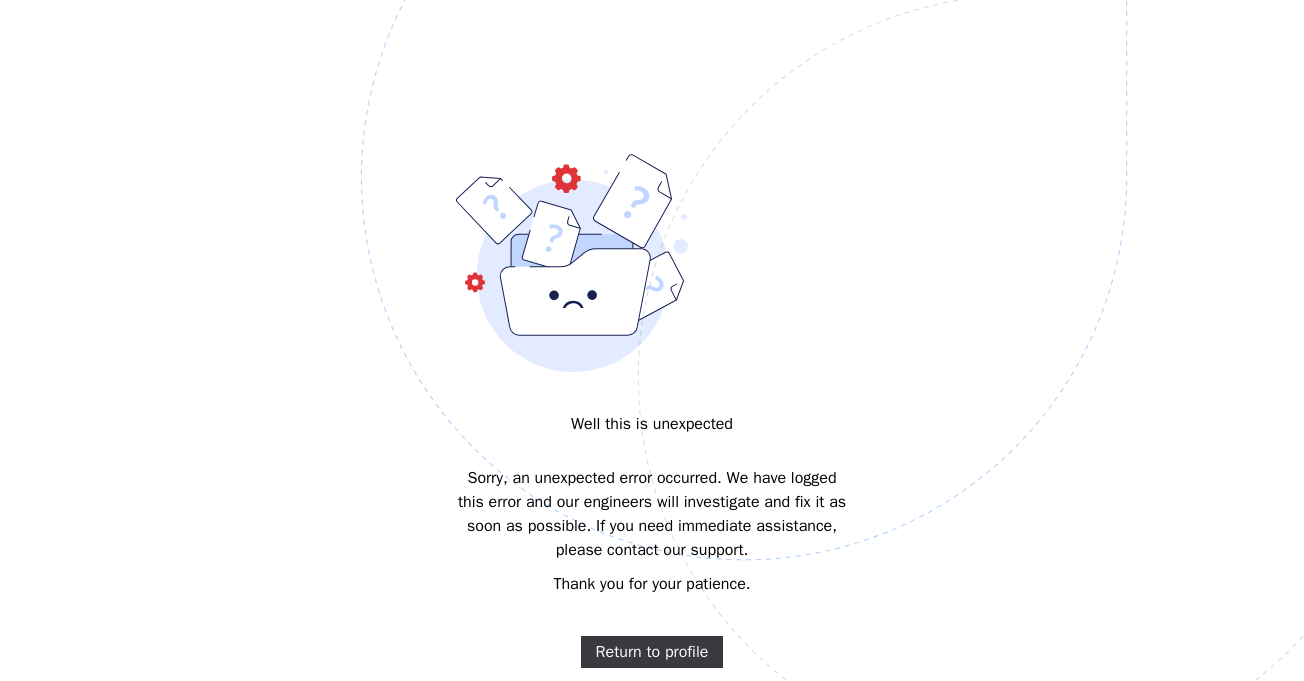 scroll, scrollTop: 0, scrollLeft: 0, axis: both 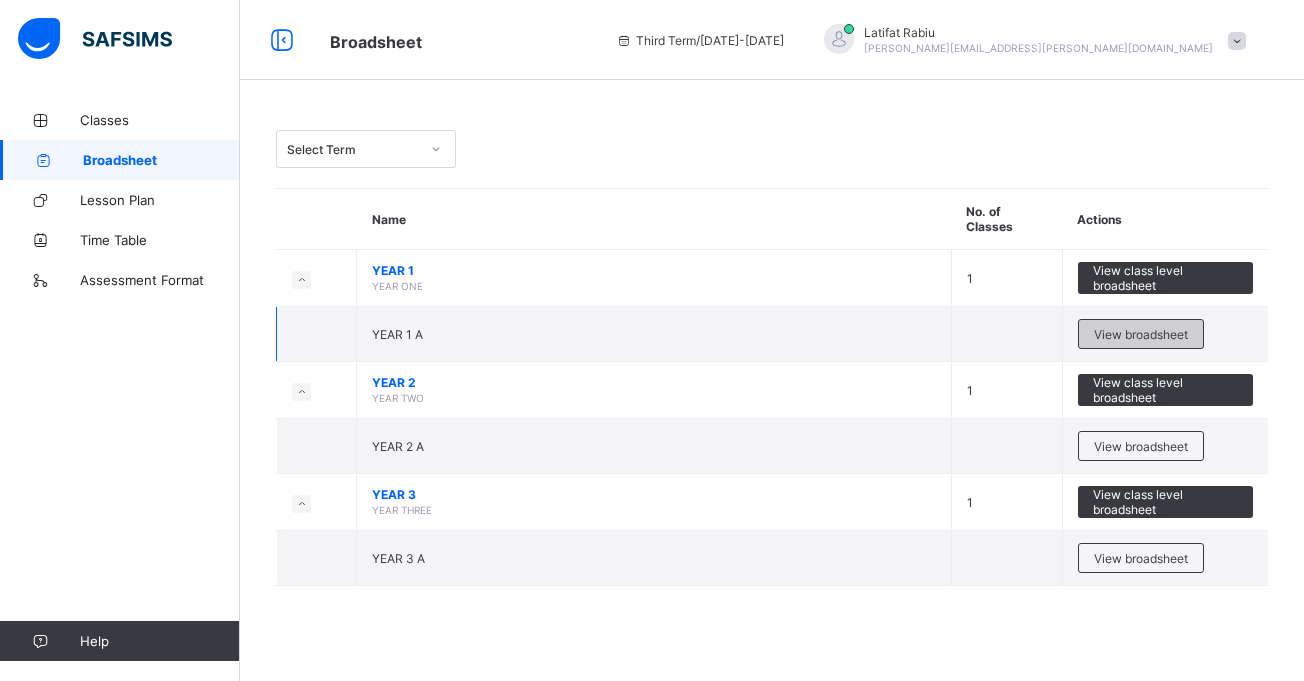 click on "View broadsheet" at bounding box center (1141, 334) 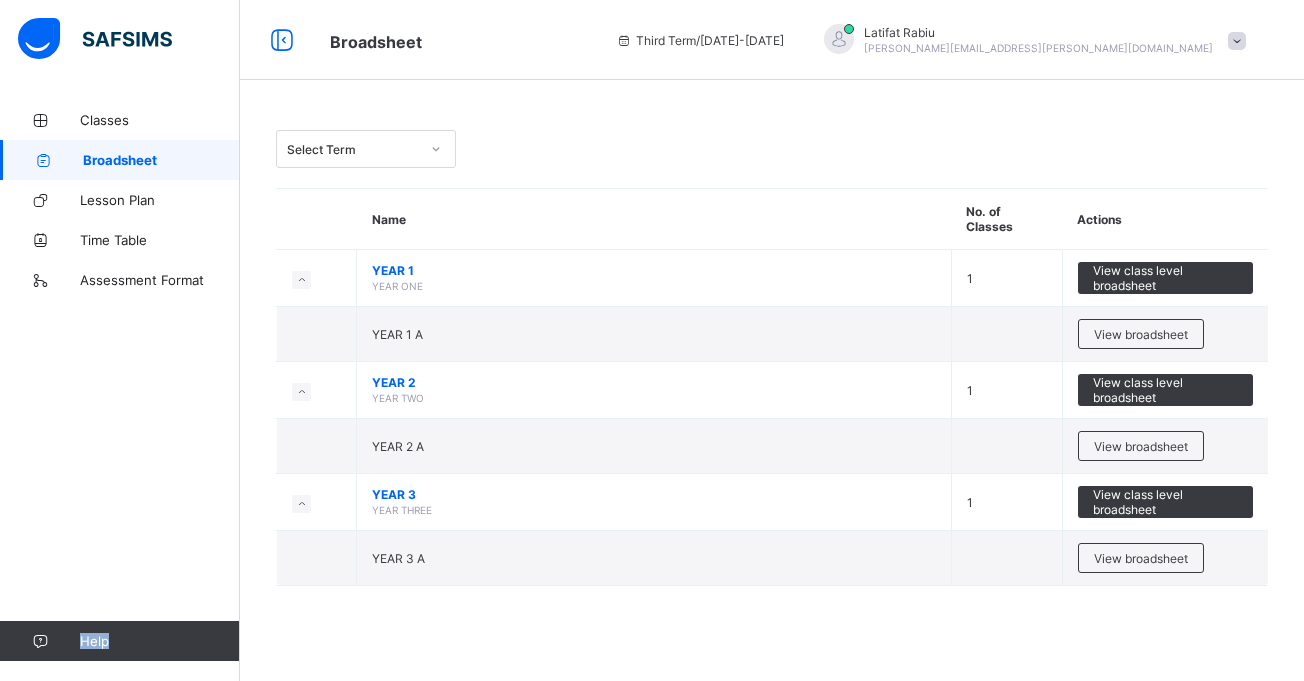 click on "Select Term Name No. of Classes Actions   YEAR 1     YEAR ONE   1   View class level broadsheet   YEAR 1 A View broadsheet   YEAR 2     YEAR TWO   1   View class level broadsheet   YEAR 2 A View broadsheet   YEAR 3     YEAR THREE   1   View class level broadsheet   YEAR 3 A View broadsheet × Approve All Results In School This action would approve all the results for the Current Term in this school. Are you
sure you want to carry on? Cancel Yes, Approve all results × How satisfied are you with using SAFSIMS? 😞 🙁 😐 🙂 😄 Very Dissatisfied Very Satisfied Submit Close" at bounding box center [772, 340] 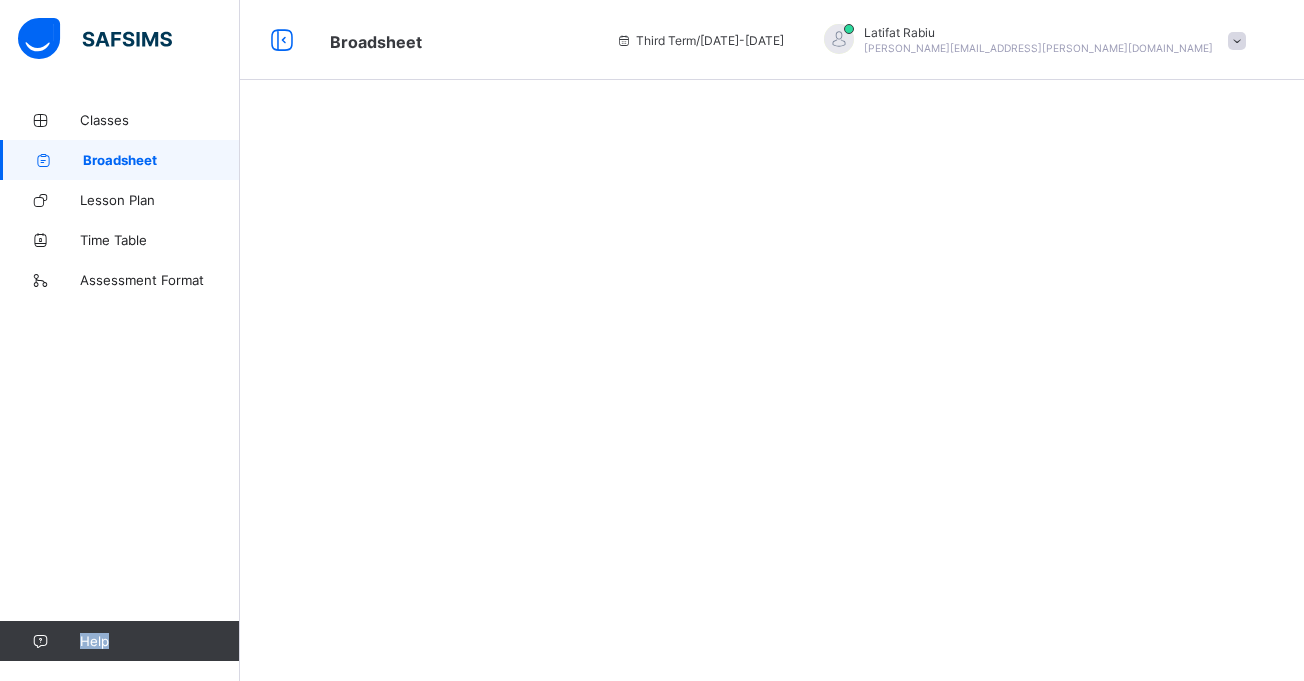 click at bounding box center (772, 340) 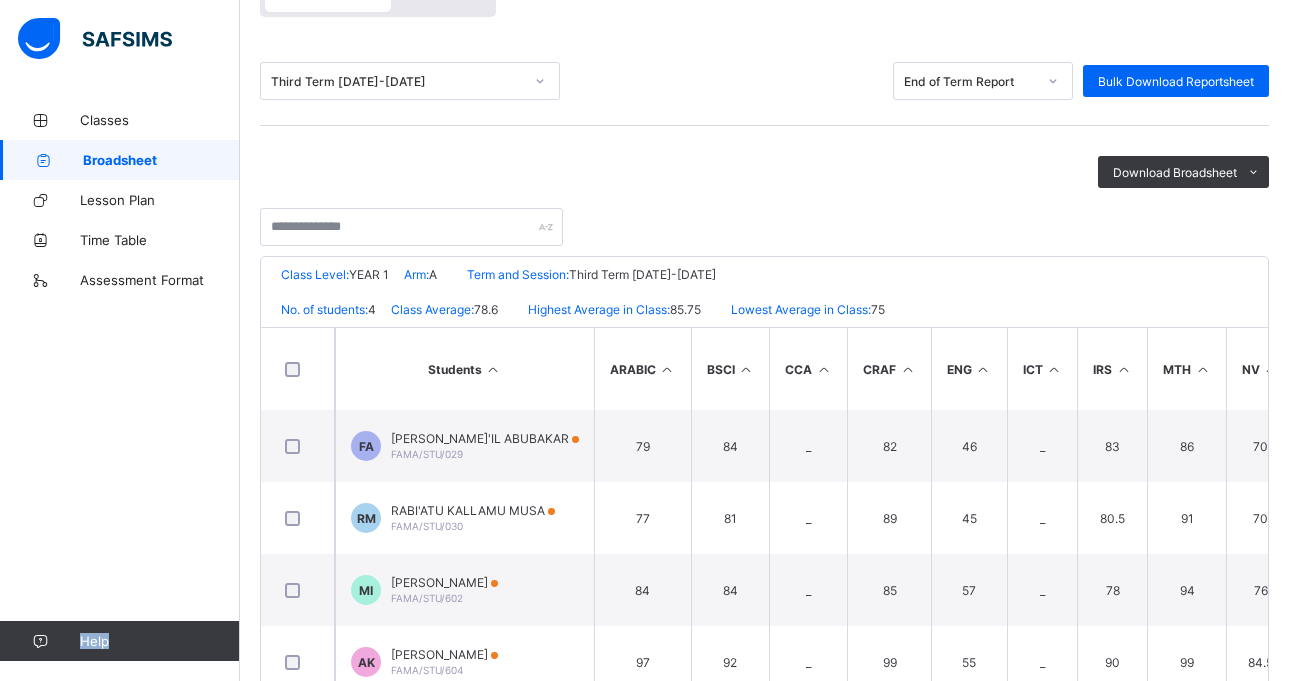 scroll, scrollTop: 279, scrollLeft: 0, axis: vertical 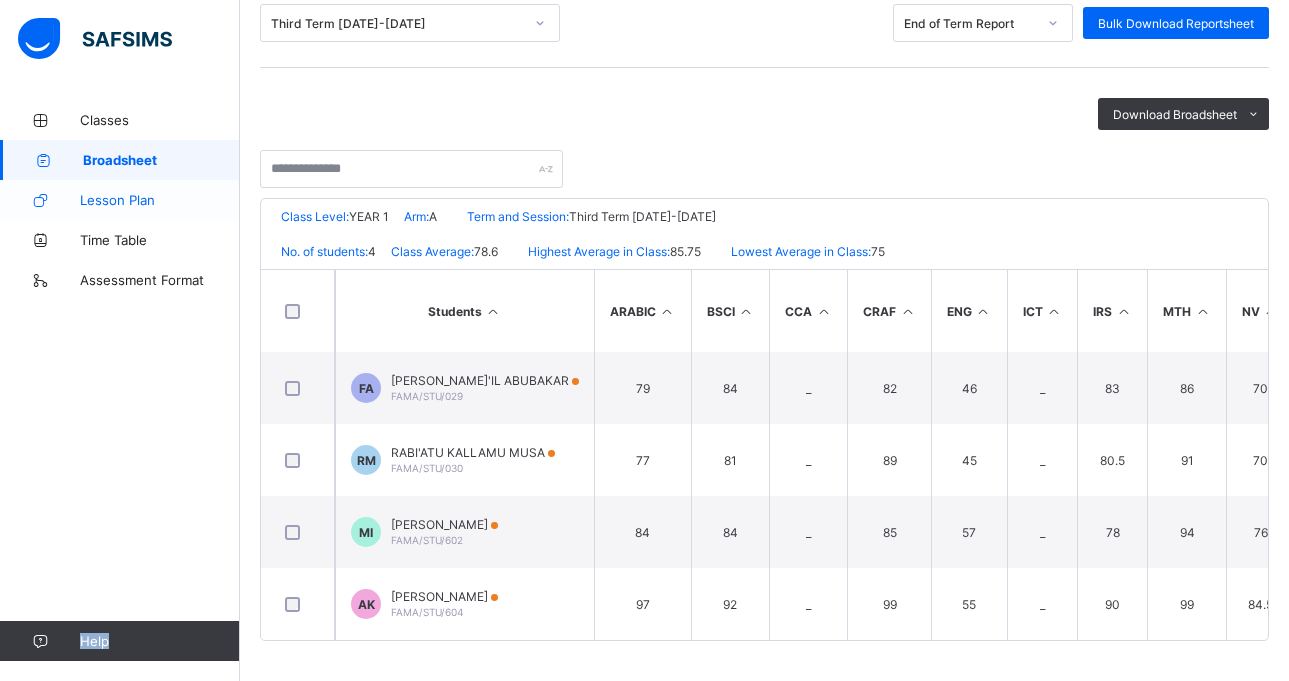 click on "Lesson Plan" at bounding box center [160, 200] 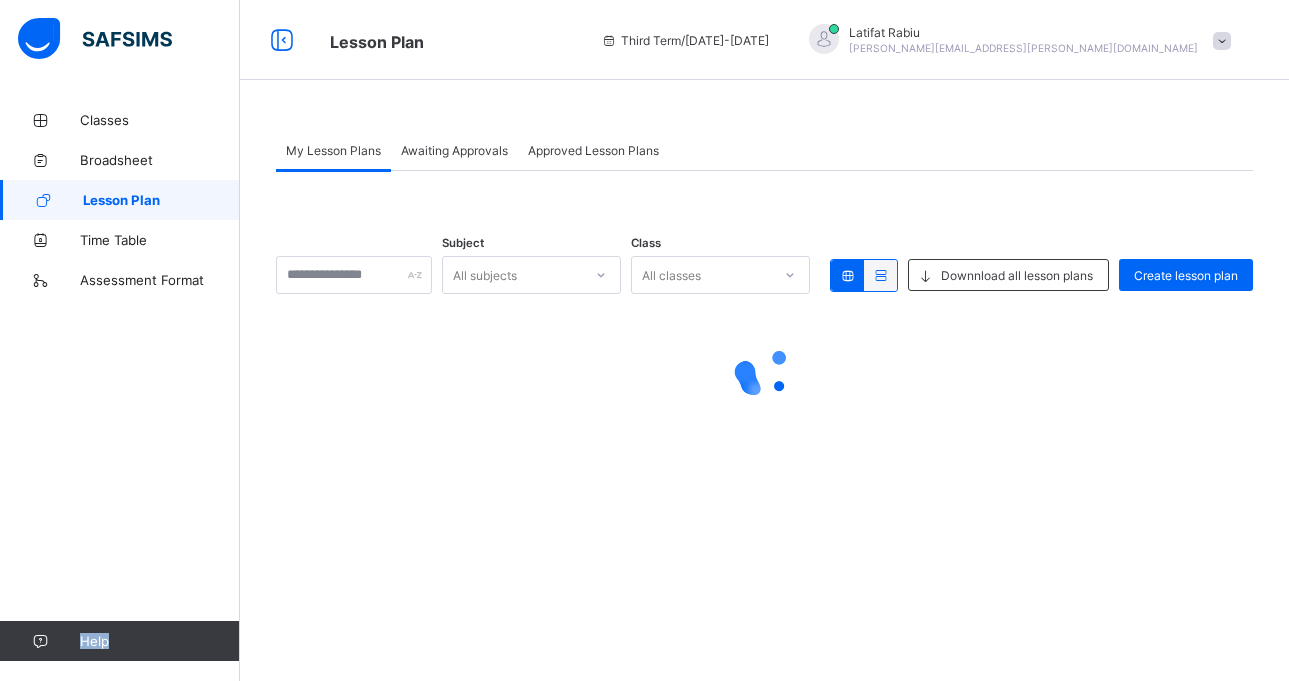 scroll, scrollTop: 0, scrollLeft: 0, axis: both 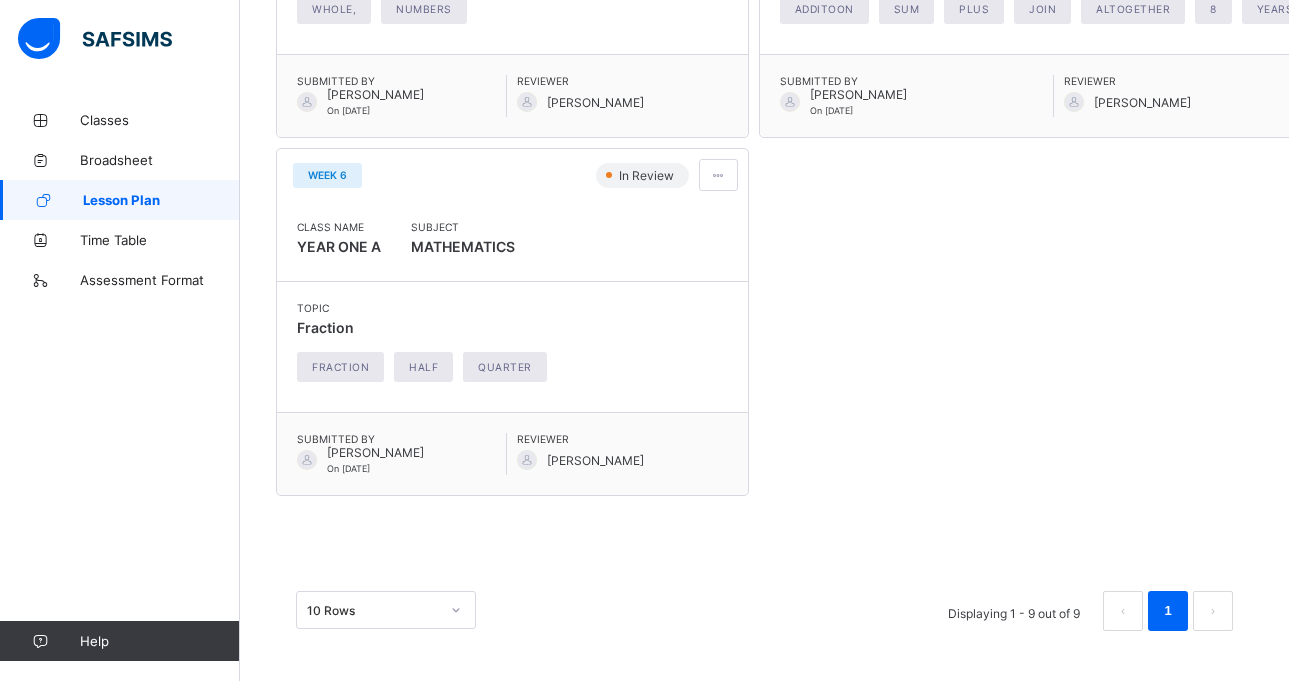 click on "Topic Whole numbers Whole, numbers" at bounding box center [512, -11] 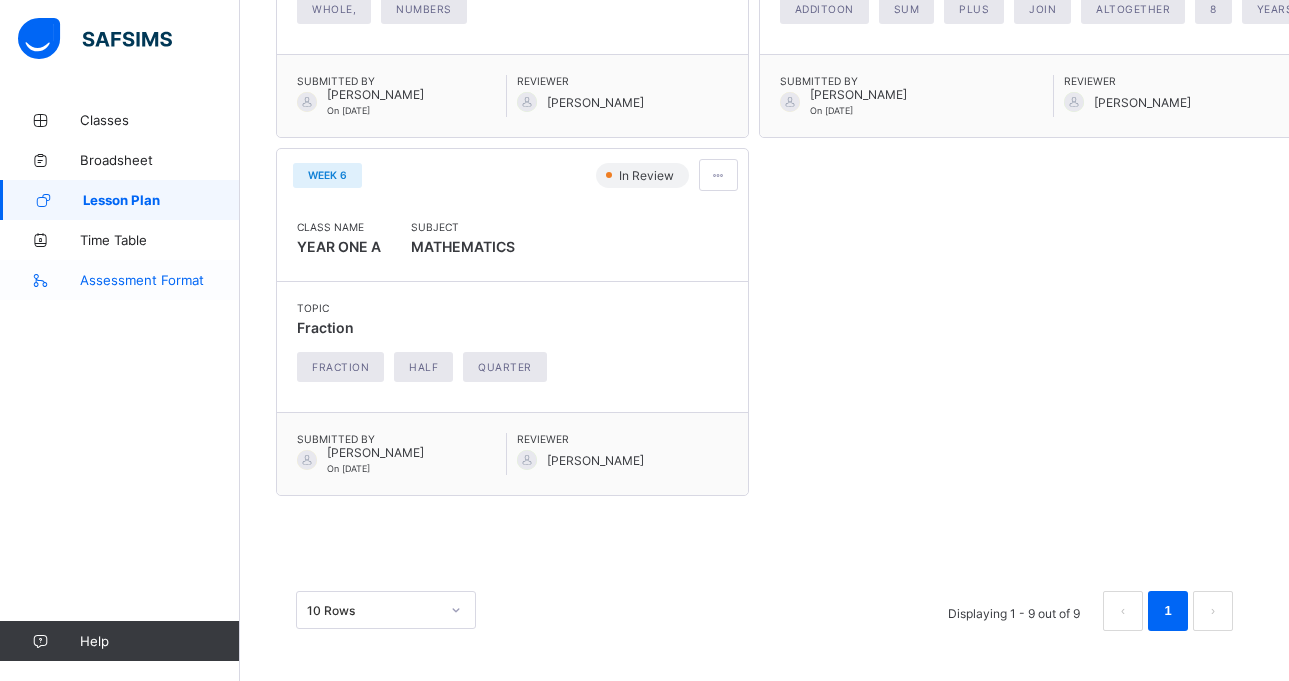 click on "Assessment Format" at bounding box center (160, 280) 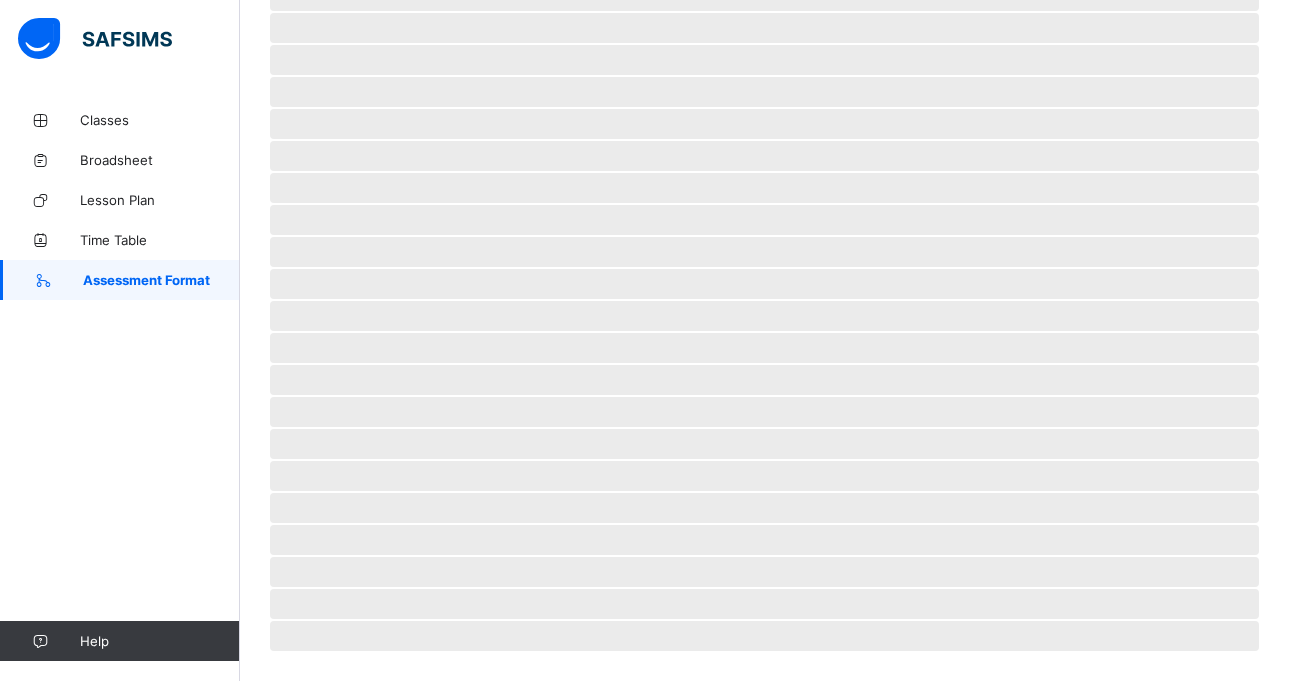 click on "Assessment Format" at bounding box center (161, 280) 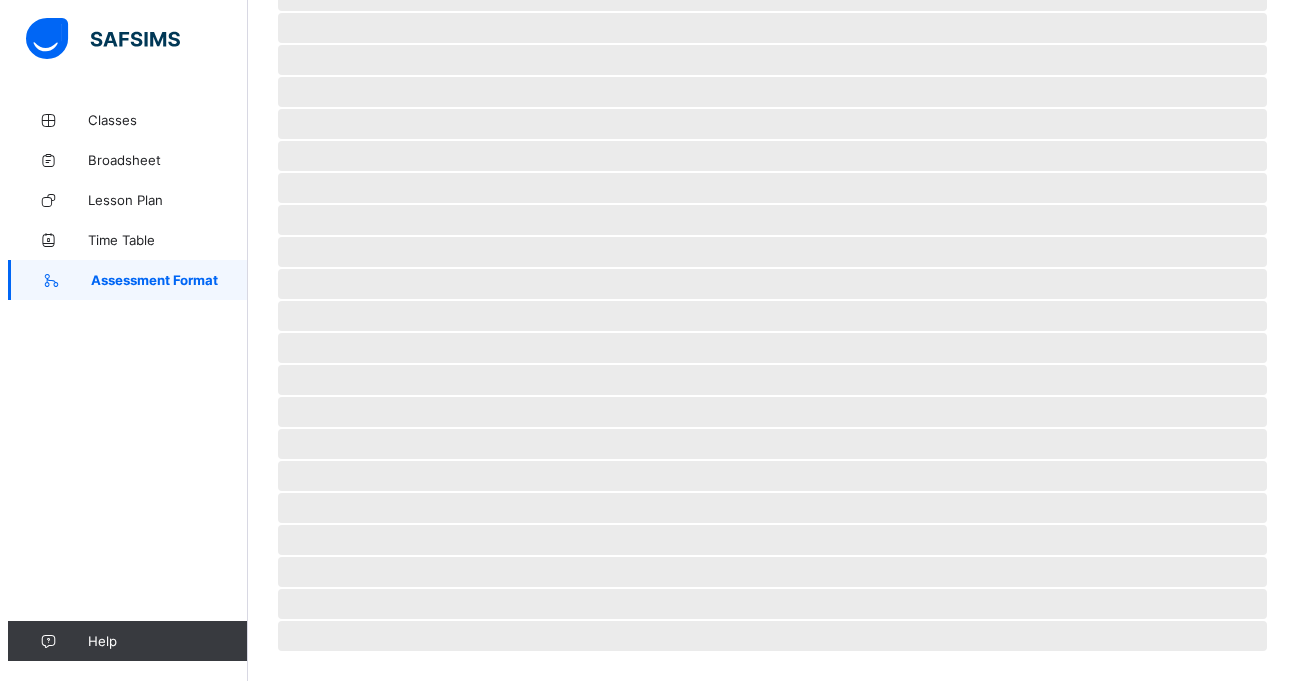 scroll, scrollTop: 0, scrollLeft: 0, axis: both 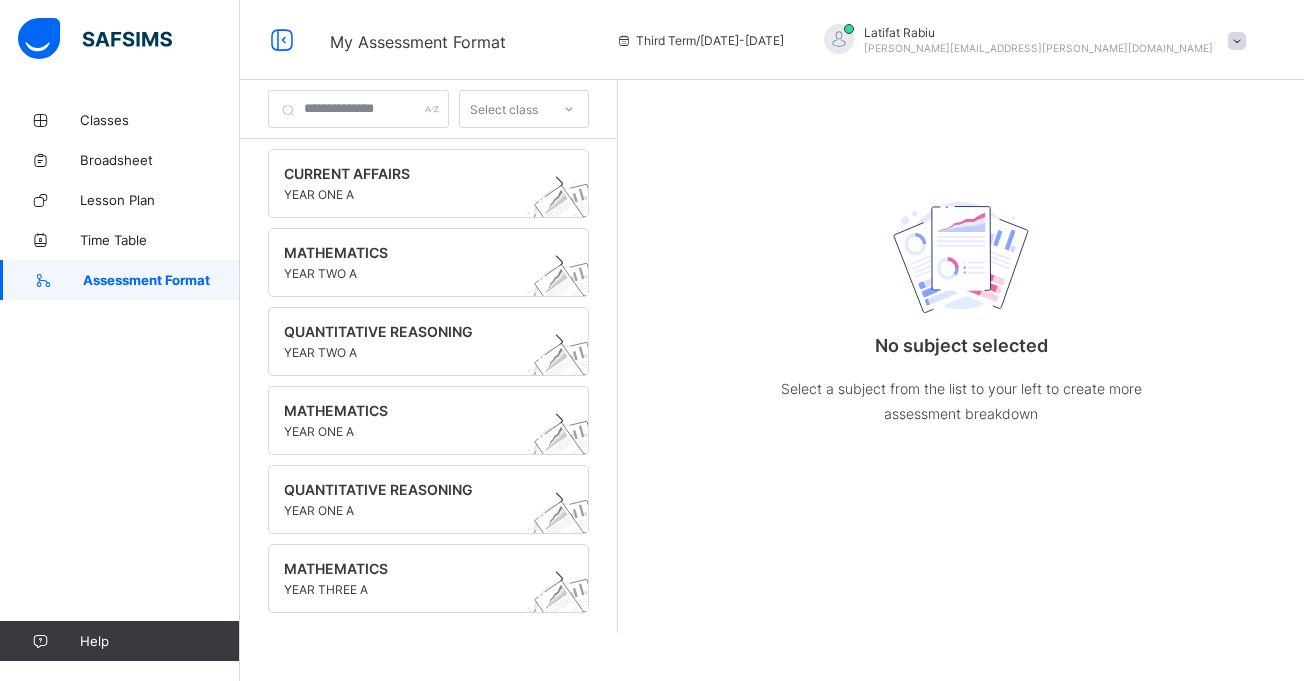 click on "No subject selected Select a subject from the list to your left to create more assessment breakdown" at bounding box center [961, 356] 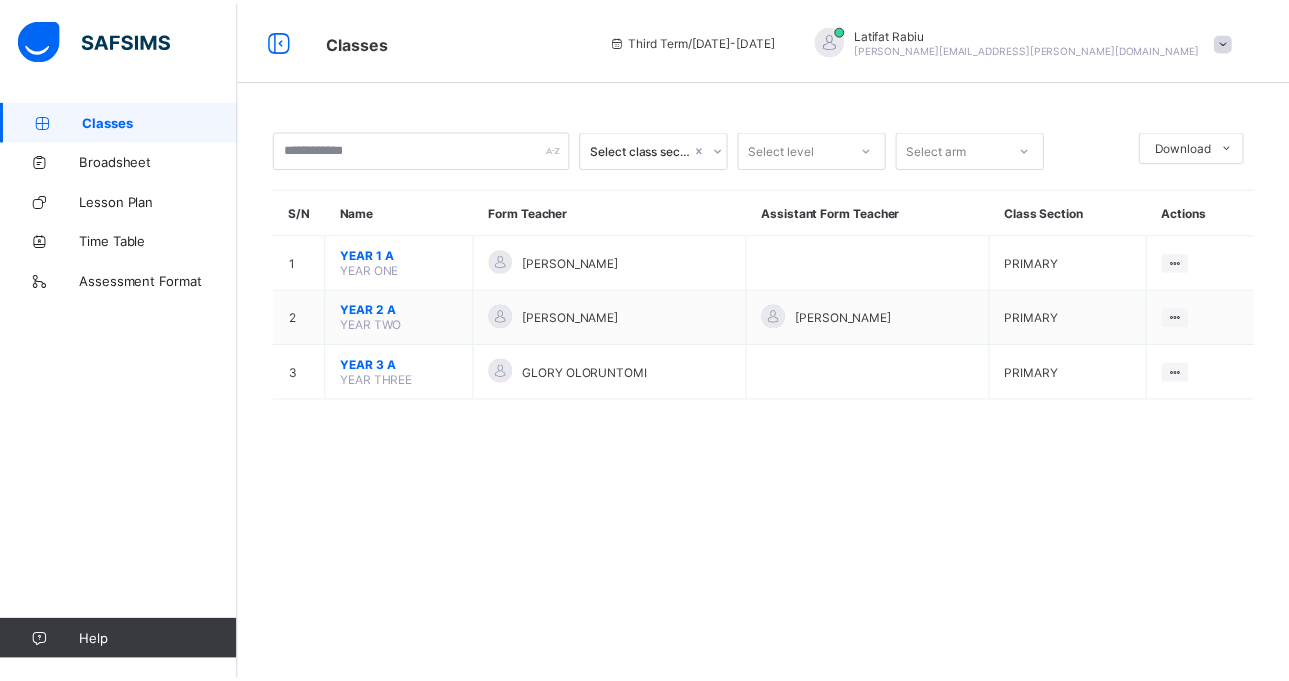 scroll, scrollTop: 0, scrollLeft: 0, axis: both 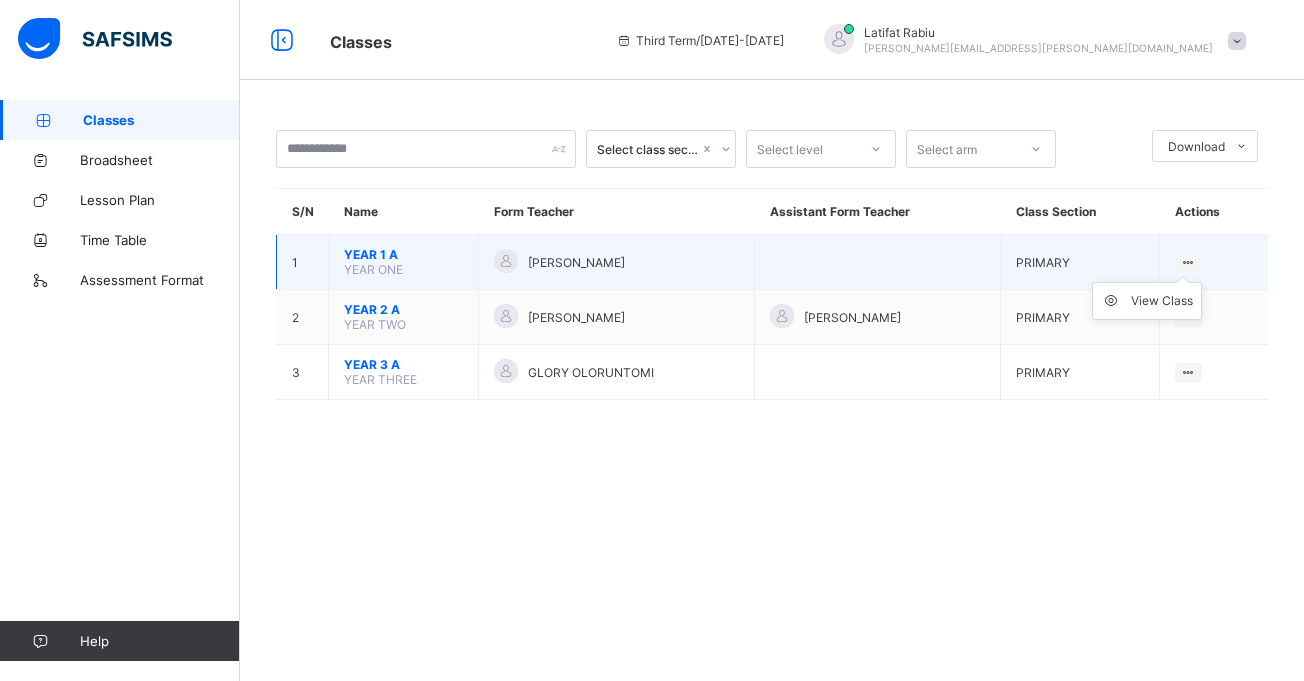 click on "View Class" at bounding box center [1147, 301] 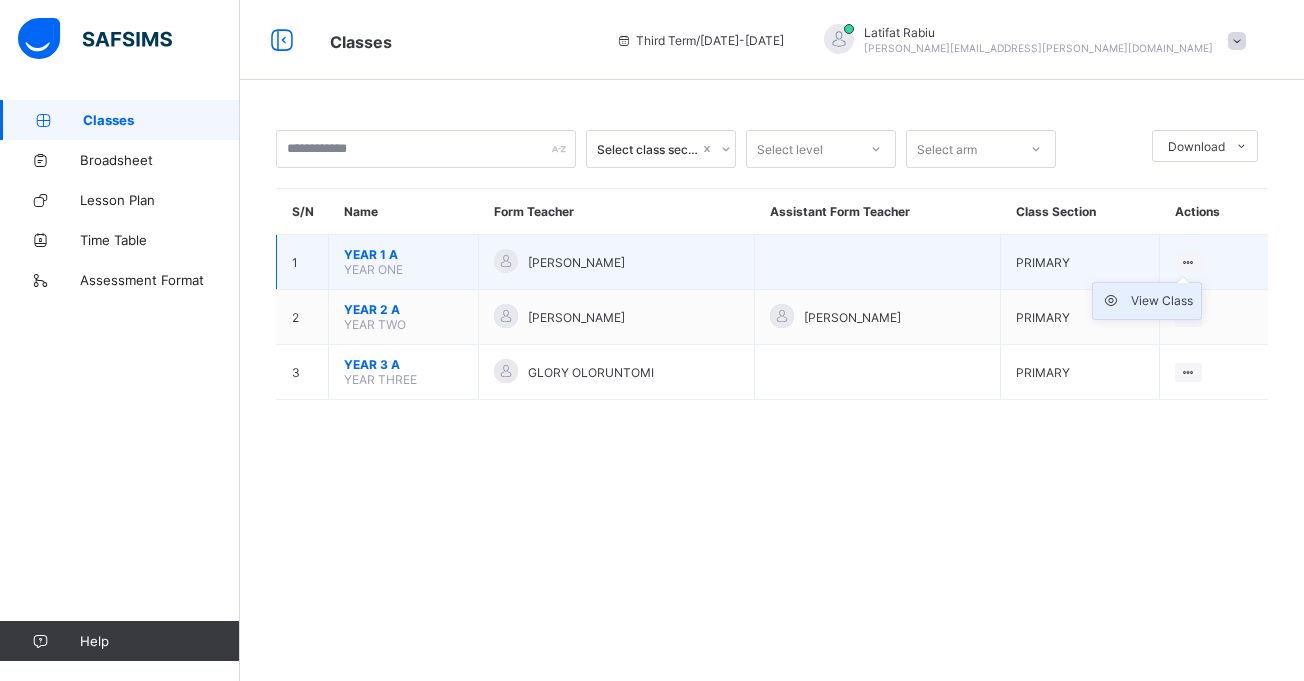 click on "View Class" at bounding box center (1162, 301) 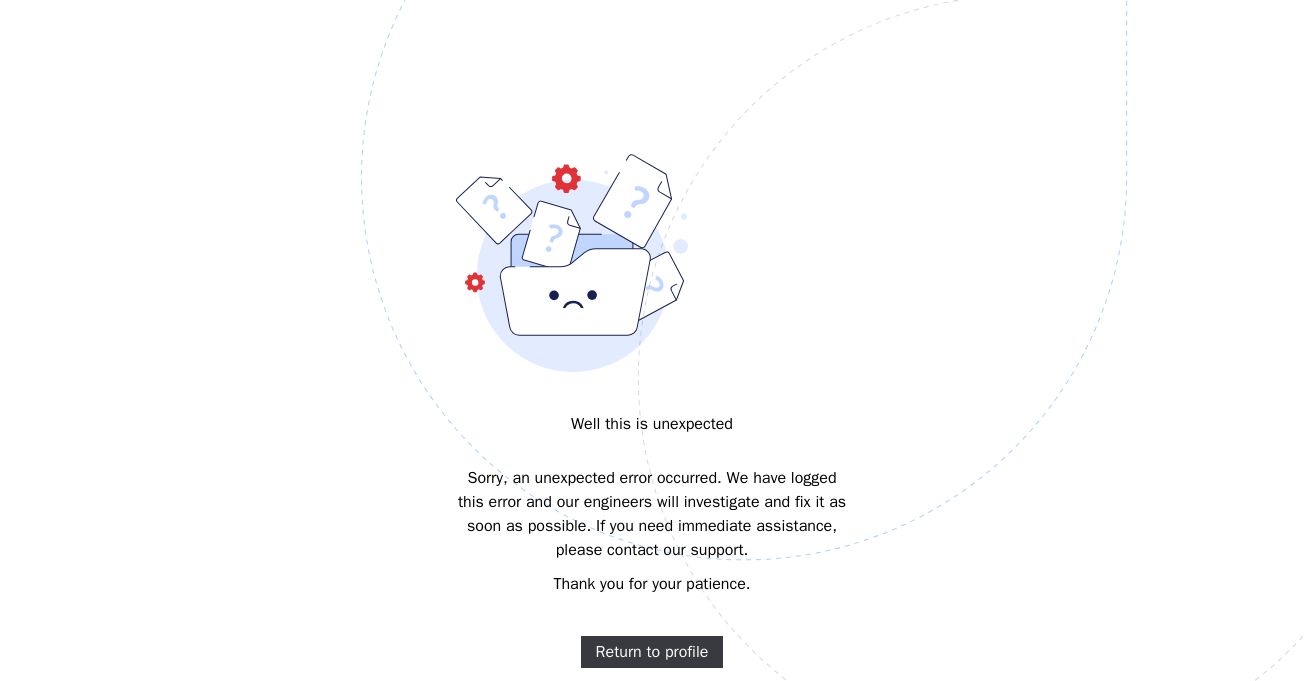 scroll, scrollTop: 0, scrollLeft: 0, axis: both 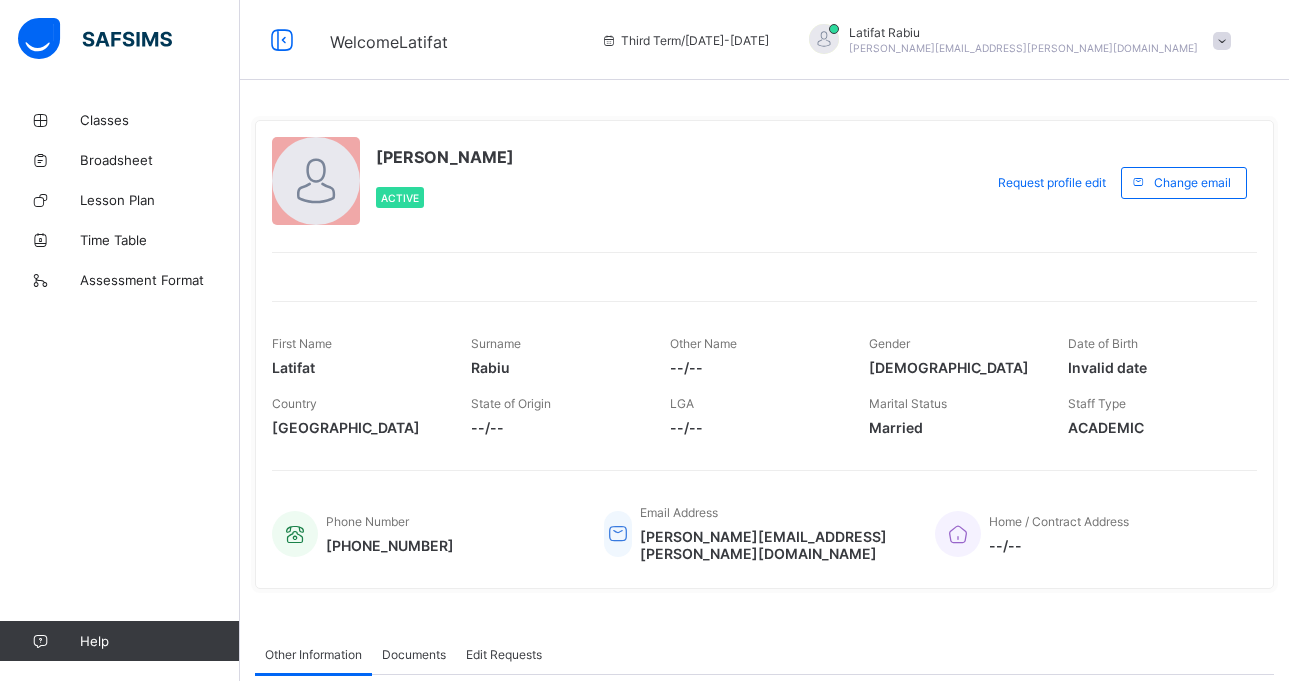click at bounding box center [1222, 41] 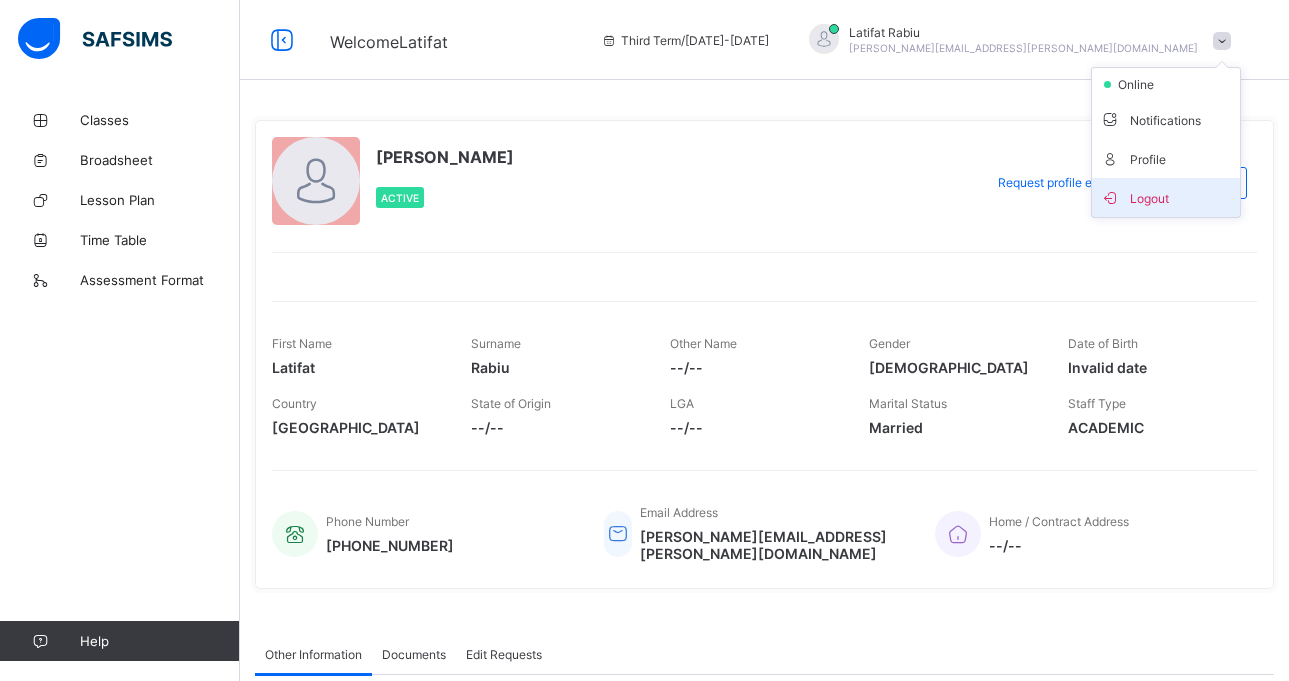 click on "Logout" at bounding box center (1166, 197) 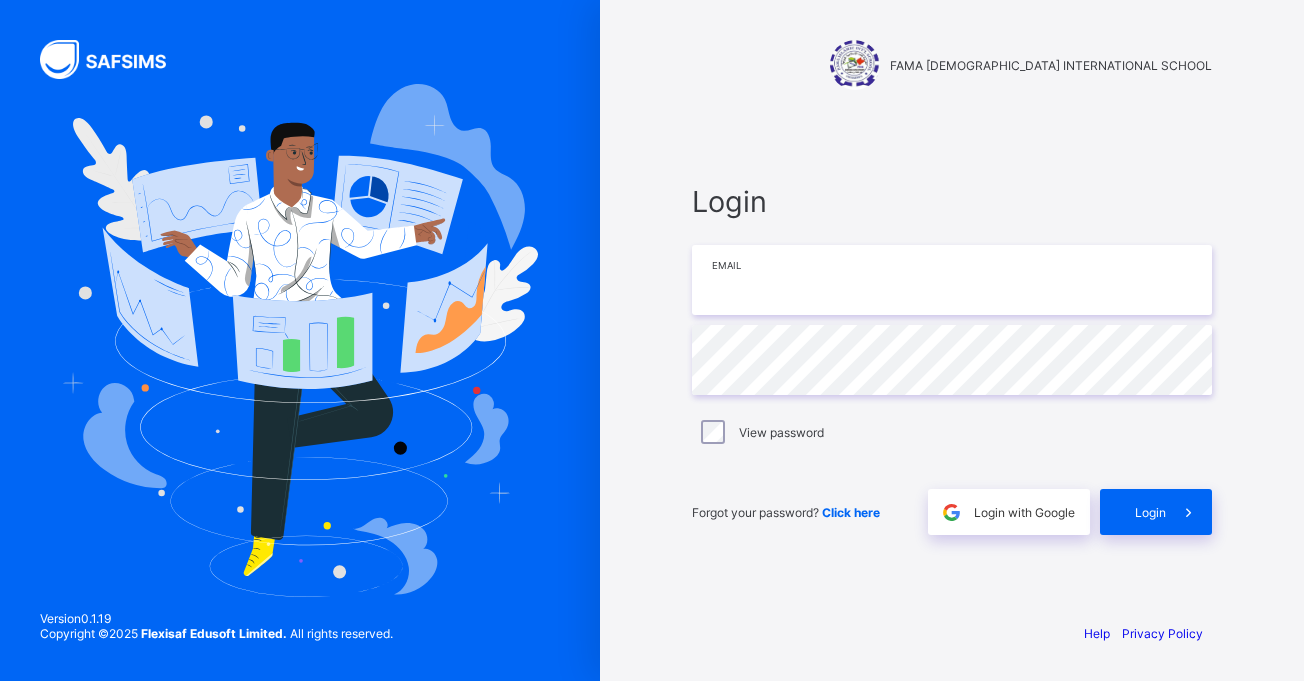 type on "**********" 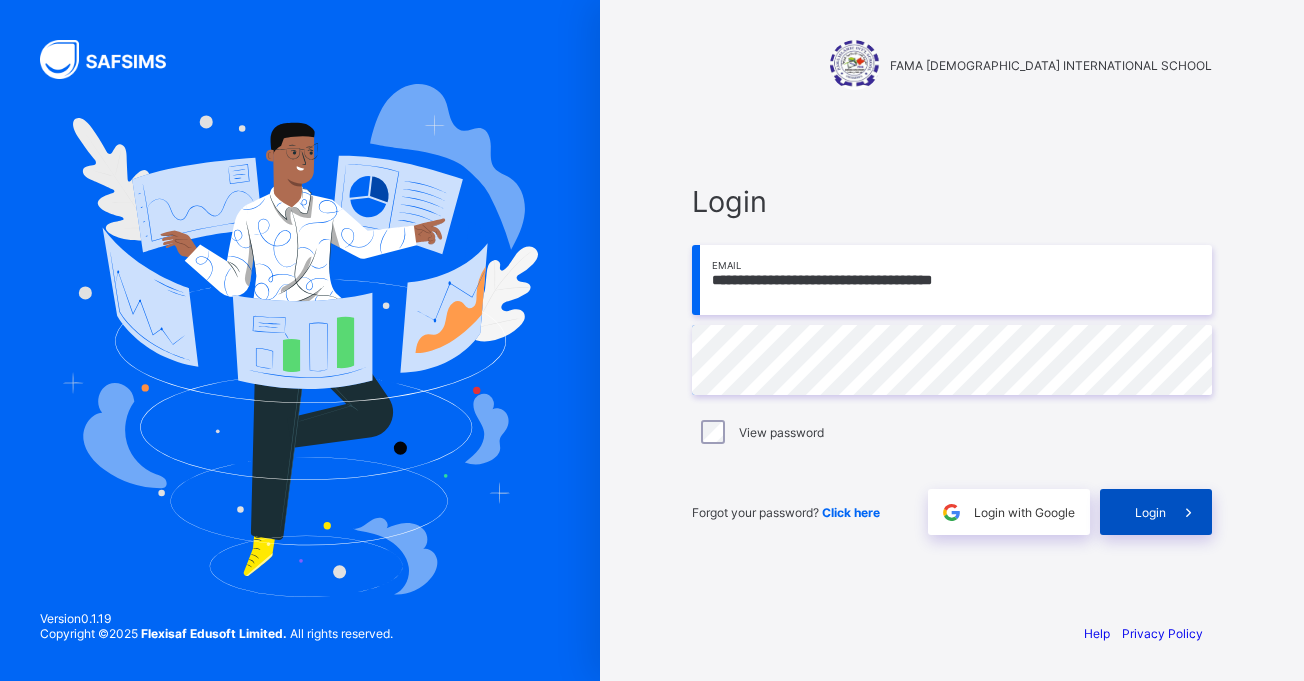 click at bounding box center (1189, 512) 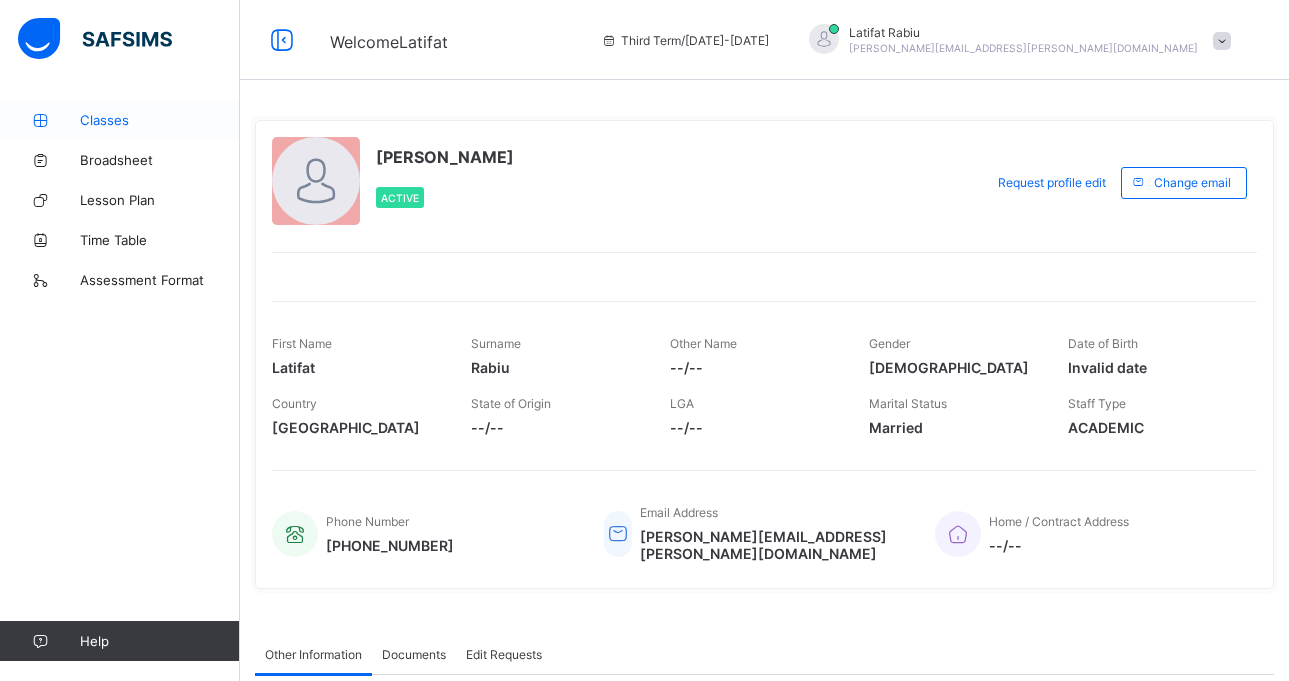 click on "Classes" at bounding box center (160, 120) 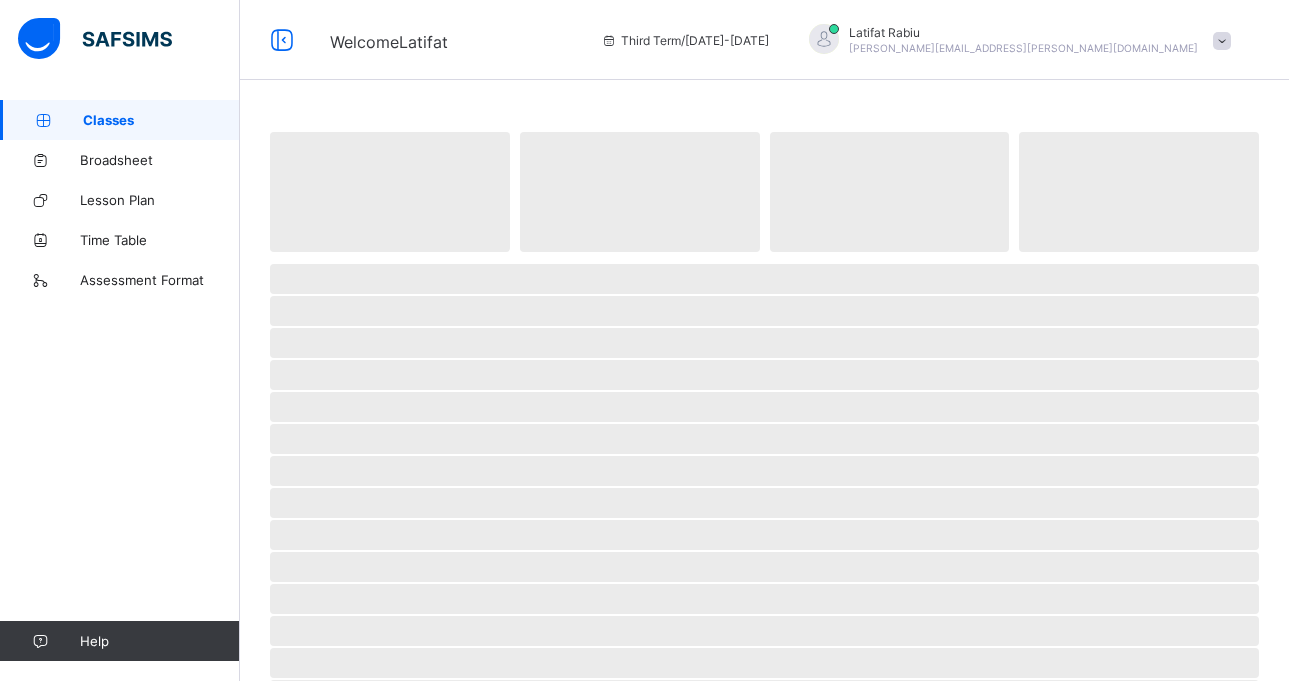 click on "Classes" at bounding box center [161, 120] 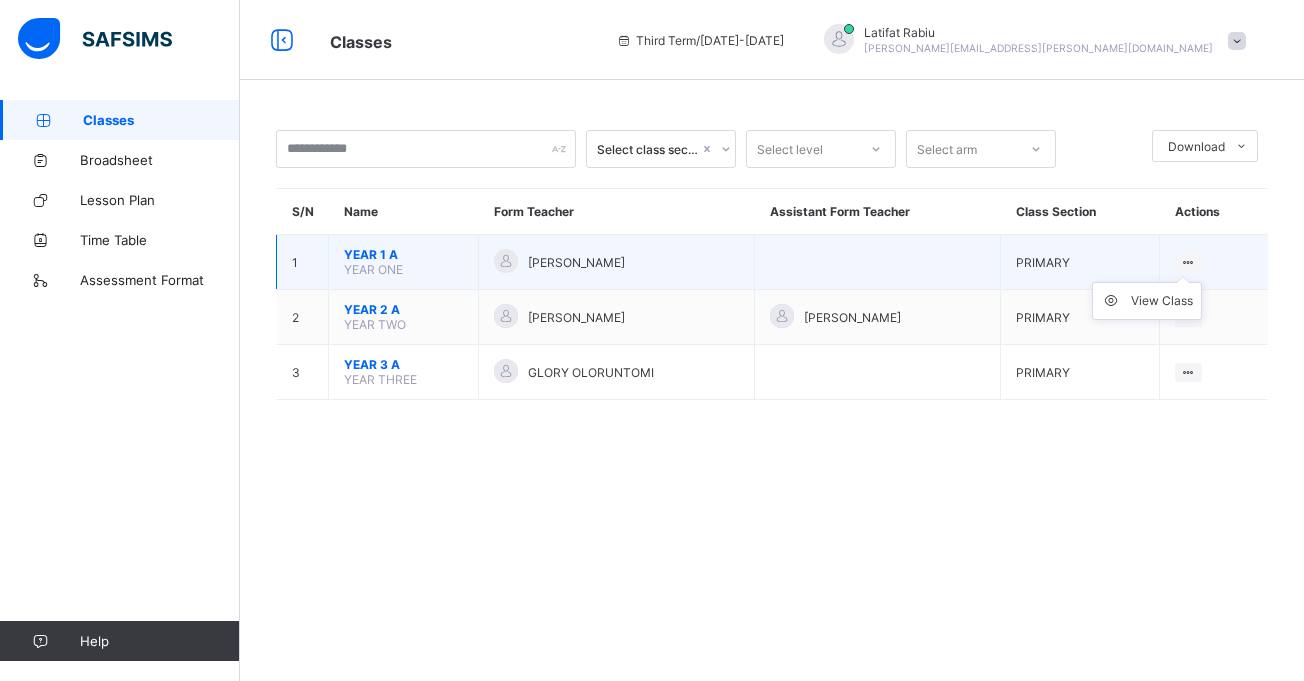 click at bounding box center (1188, 262) 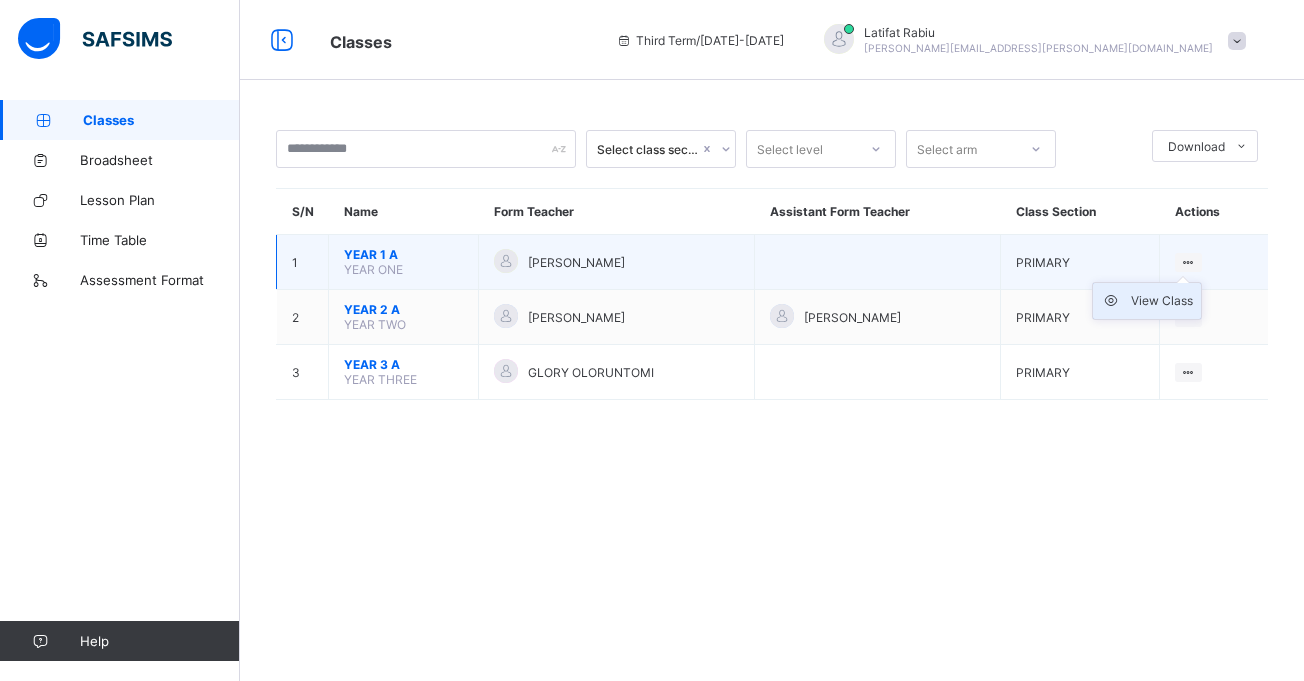 click on "View Class" at bounding box center (1162, 301) 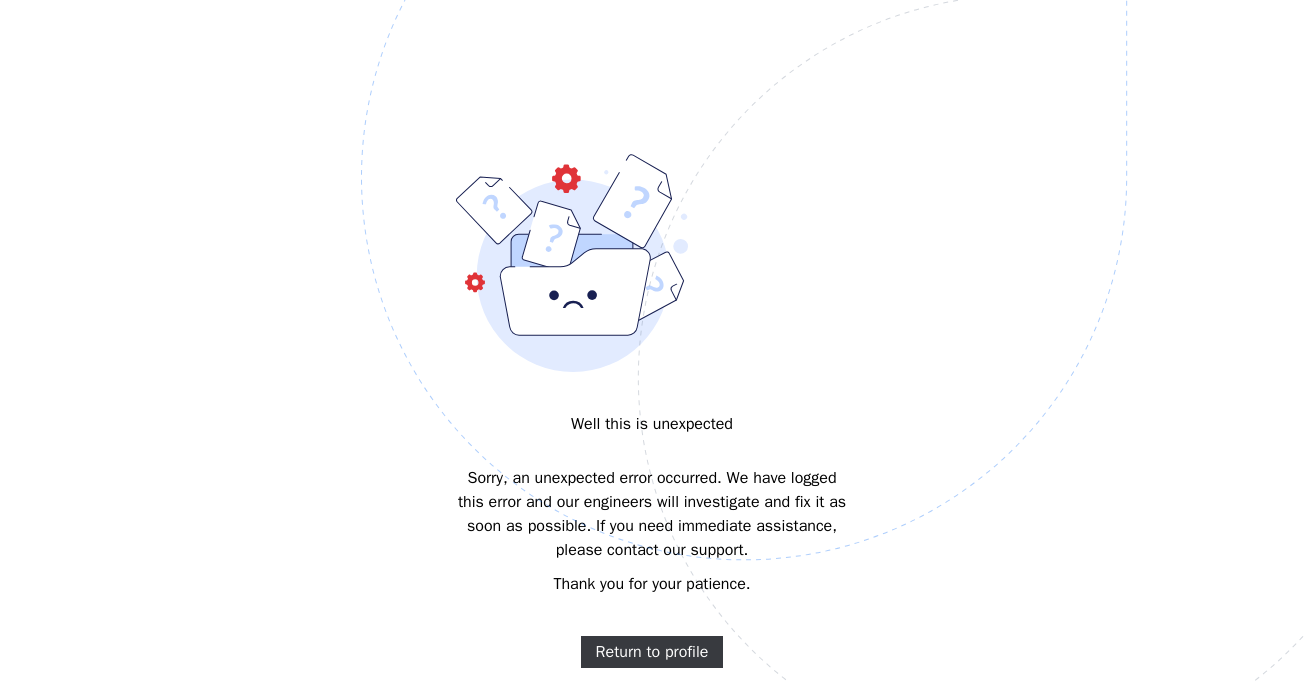 scroll, scrollTop: 0, scrollLeft: 0, axis: both 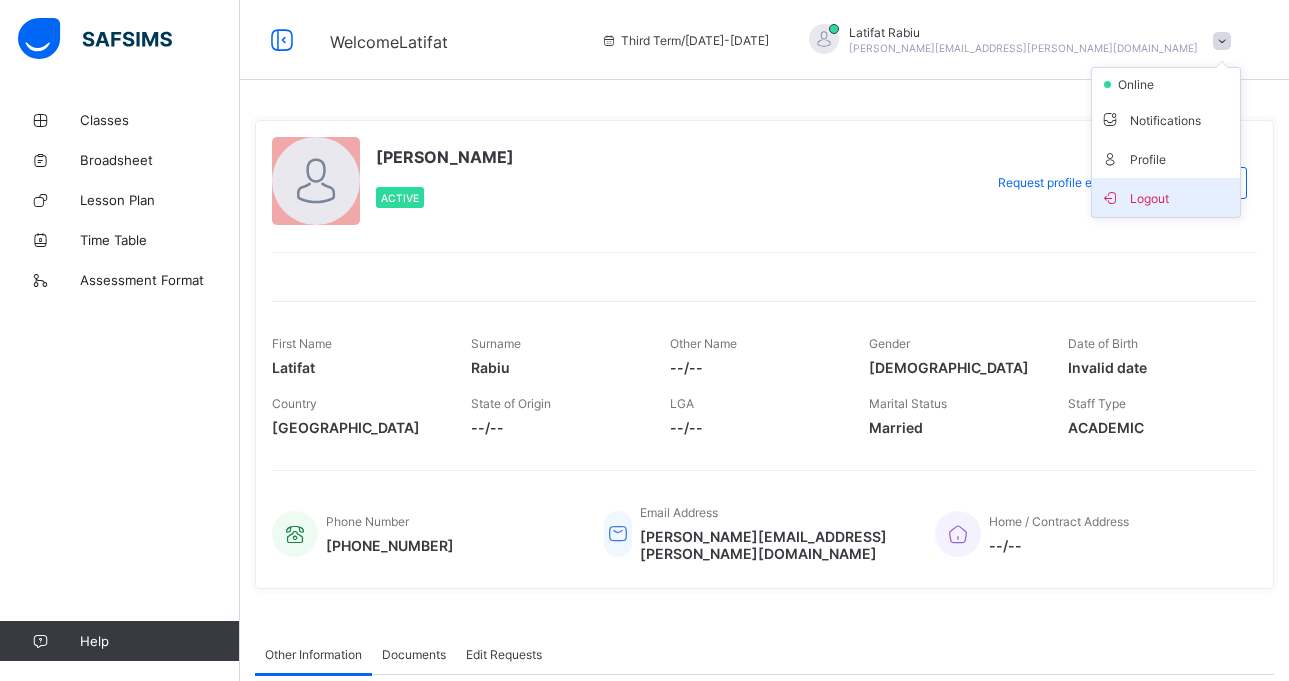 click on "Logout" at bounding box center (1166, 197) 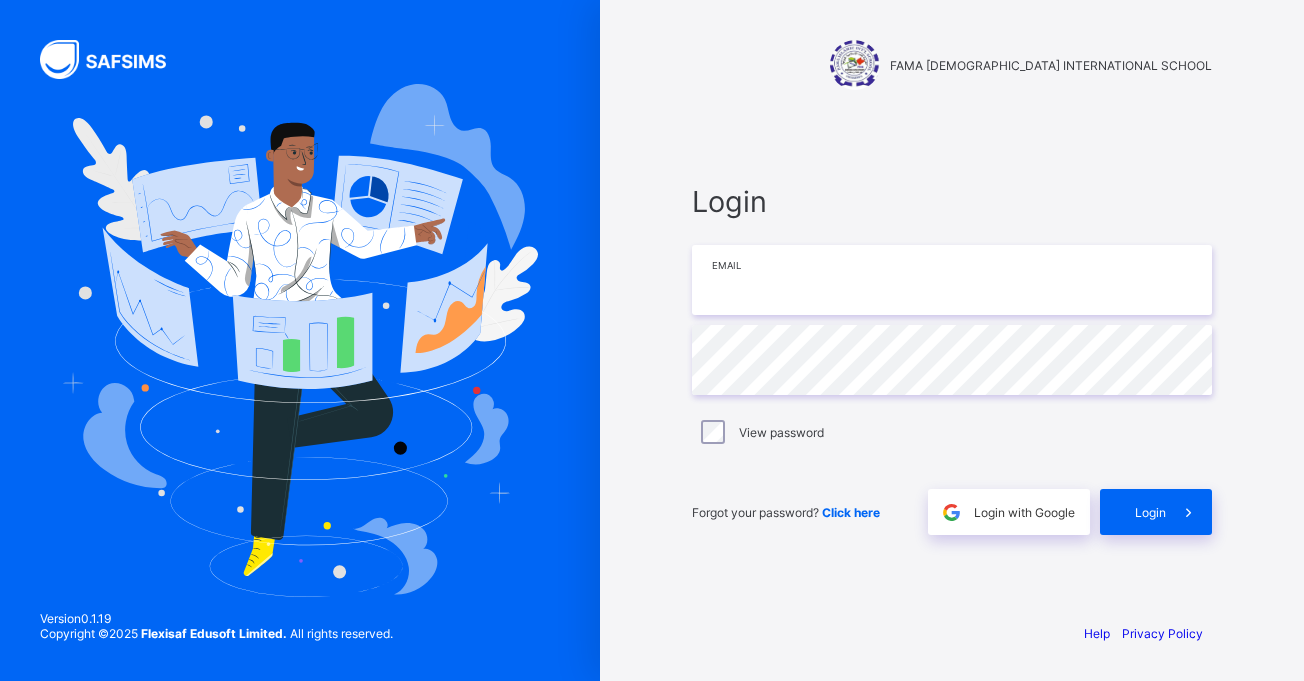 type on "**********" 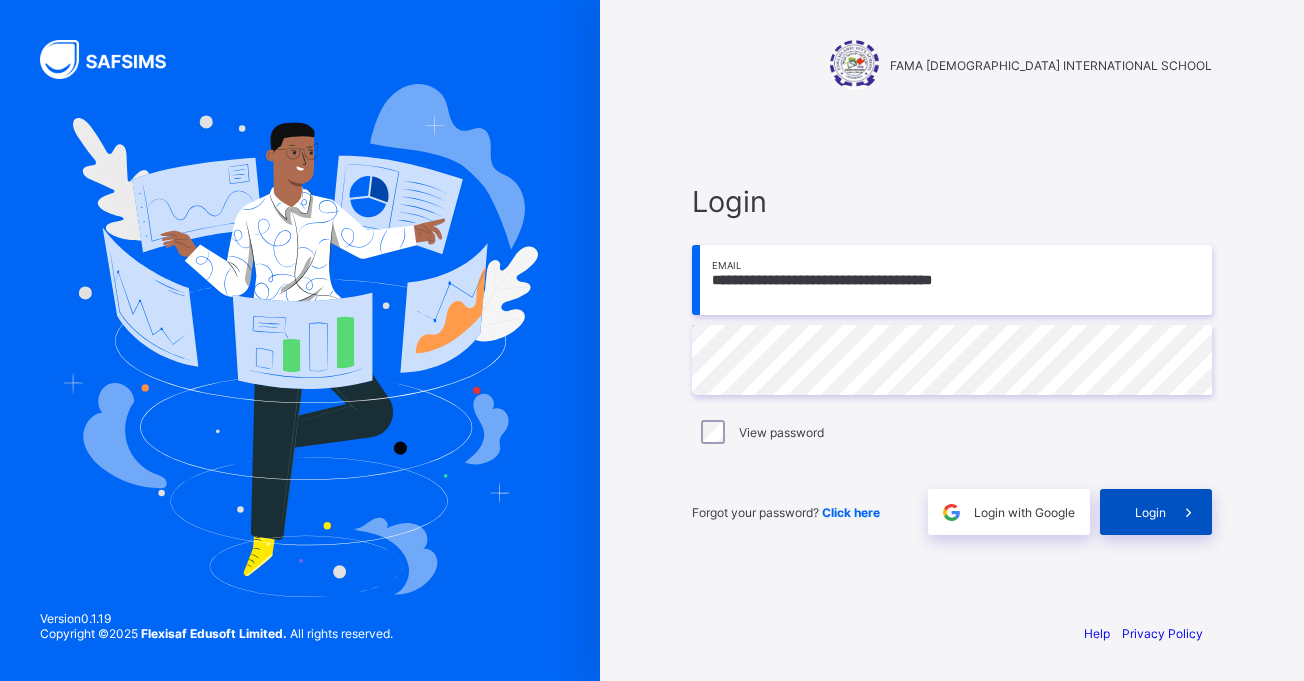 click on "Login" at bounding box center (1150, 512) 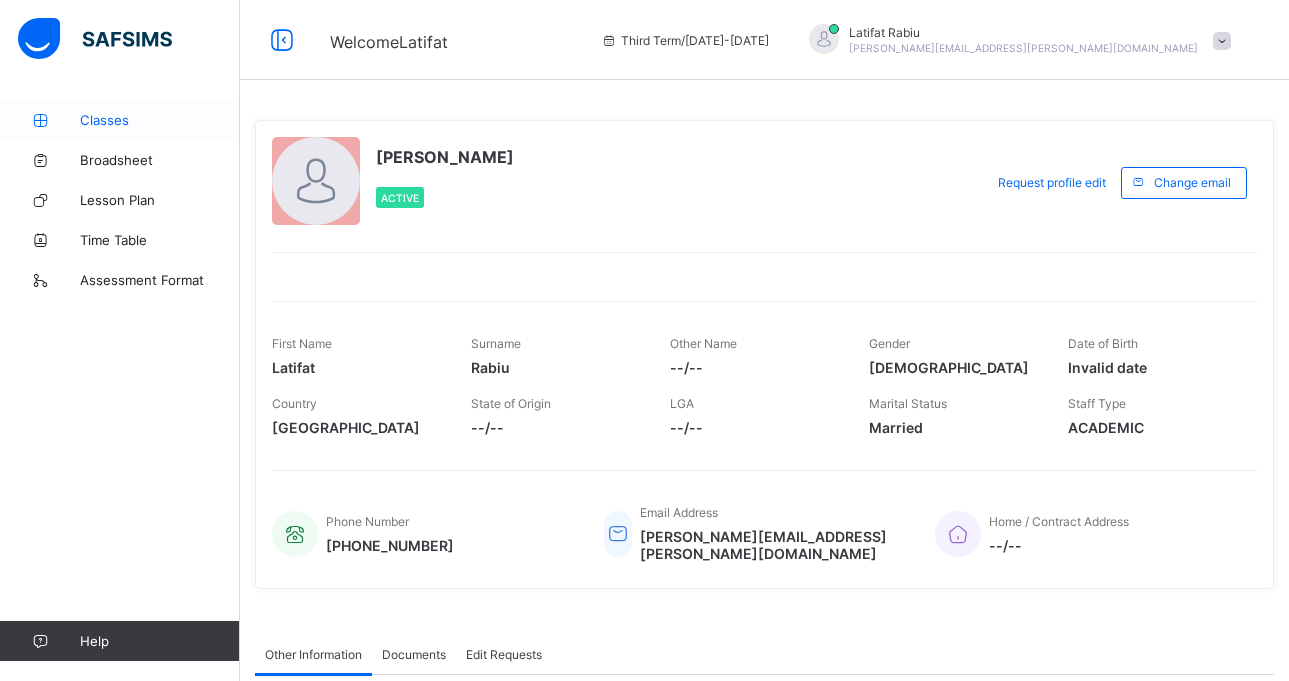 click on "Classes" at bounding box center (160, 120) 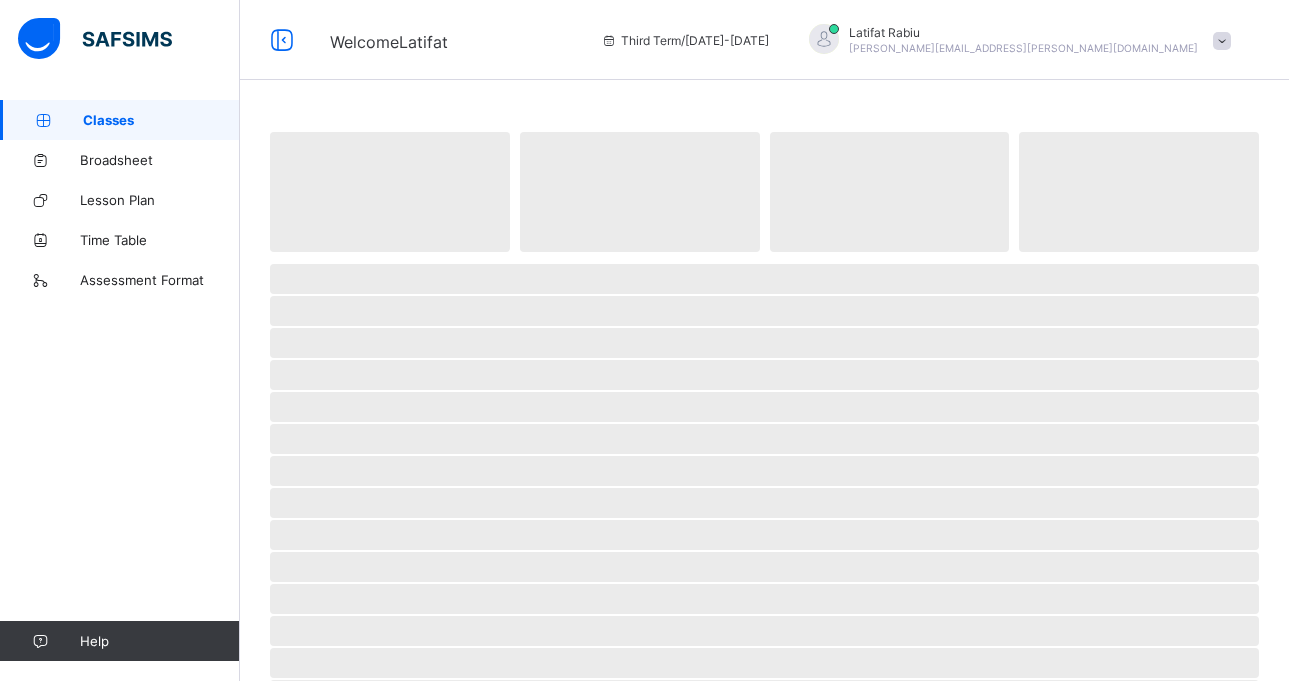 click on "Classes" at bounding box center [161, 120] 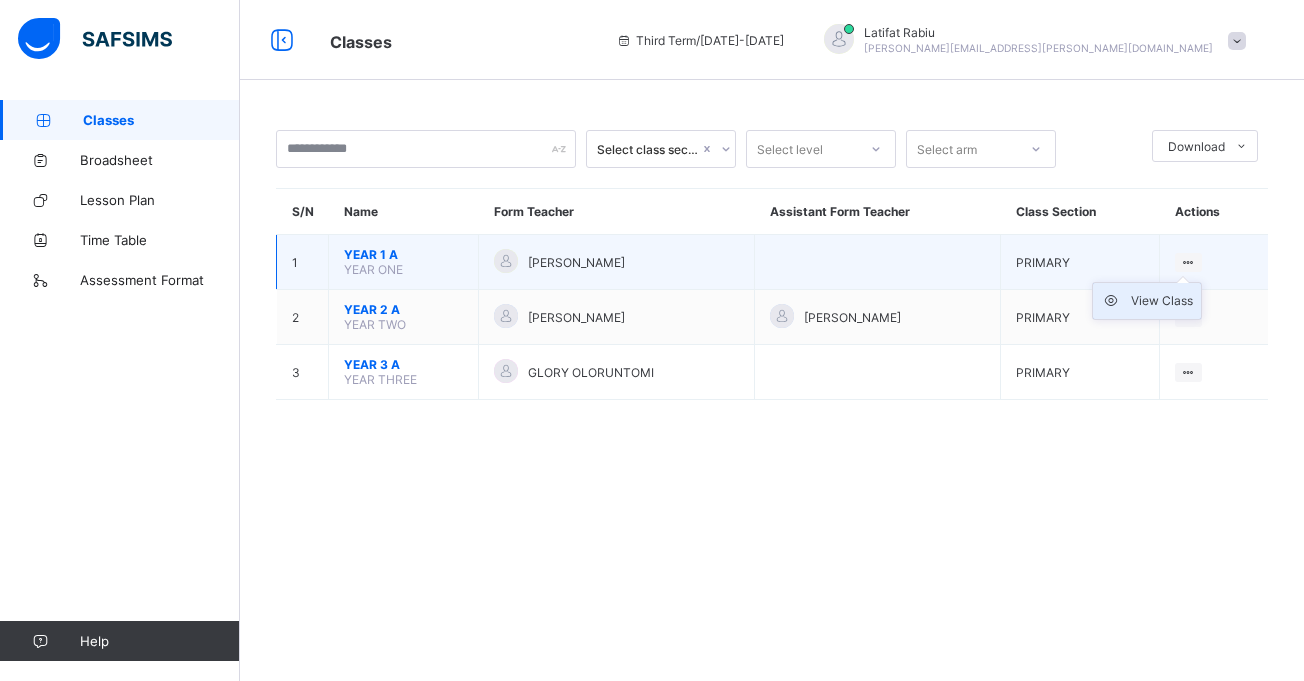 click on "View Class" at bounding box center [1147, 301] 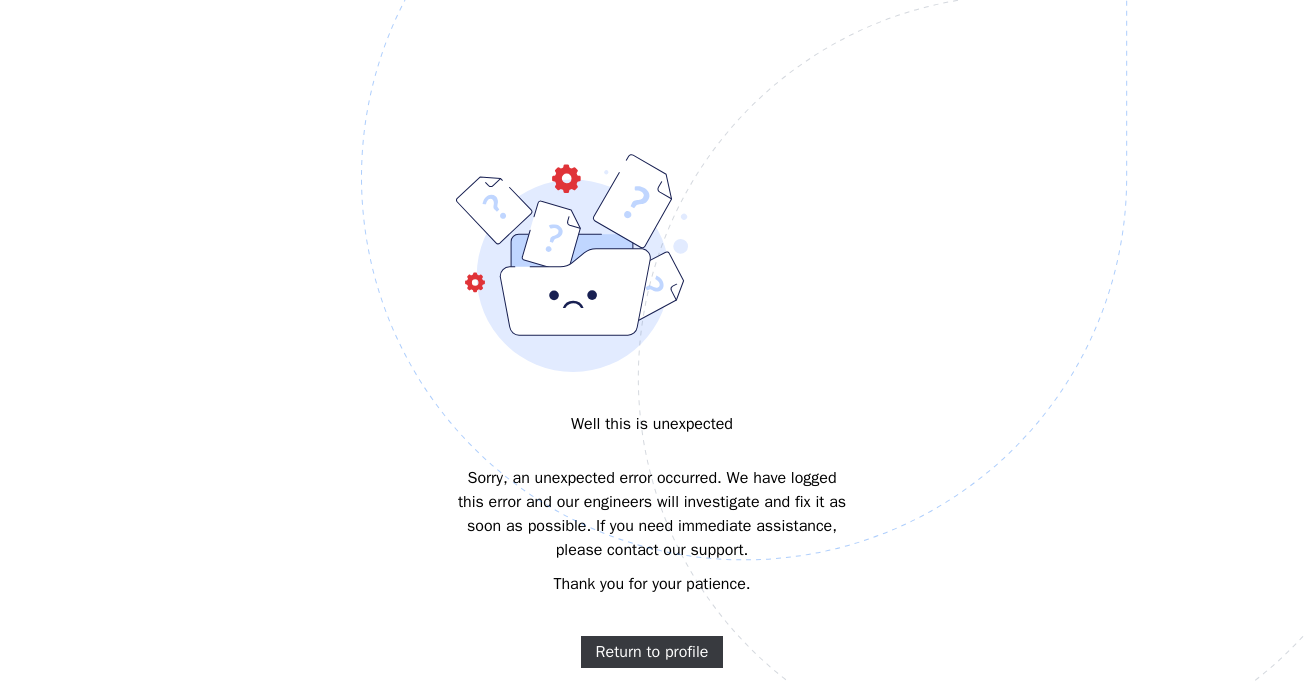 scroll, scrollTop: 0, scrollLeft: 0, axis: both 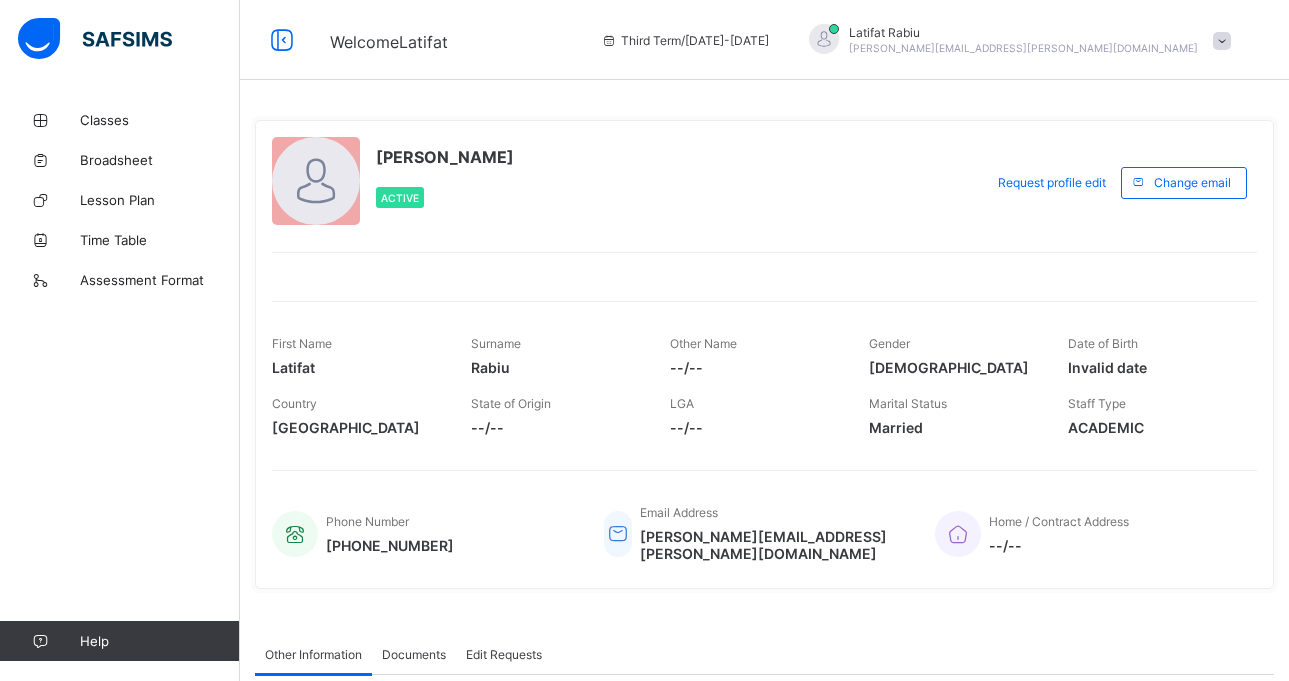 click at bounding box center [1222, 41] 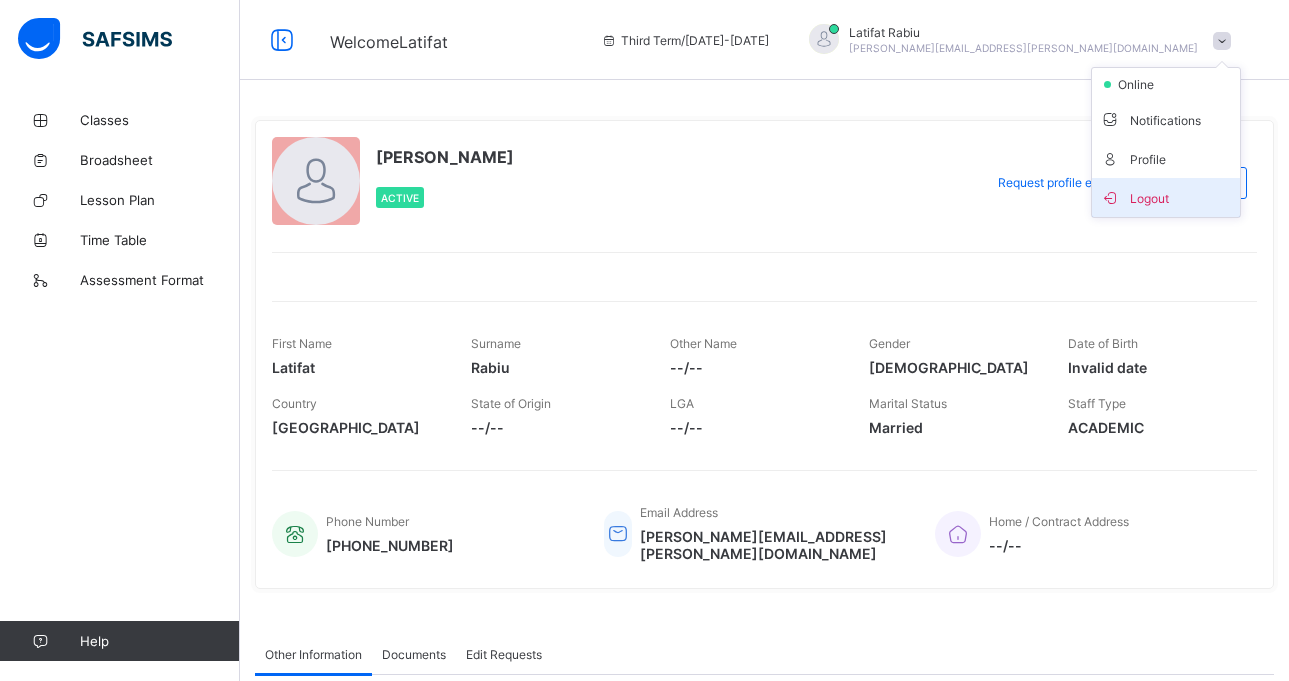 click on "Logout" at bounding box center (1166, 197) 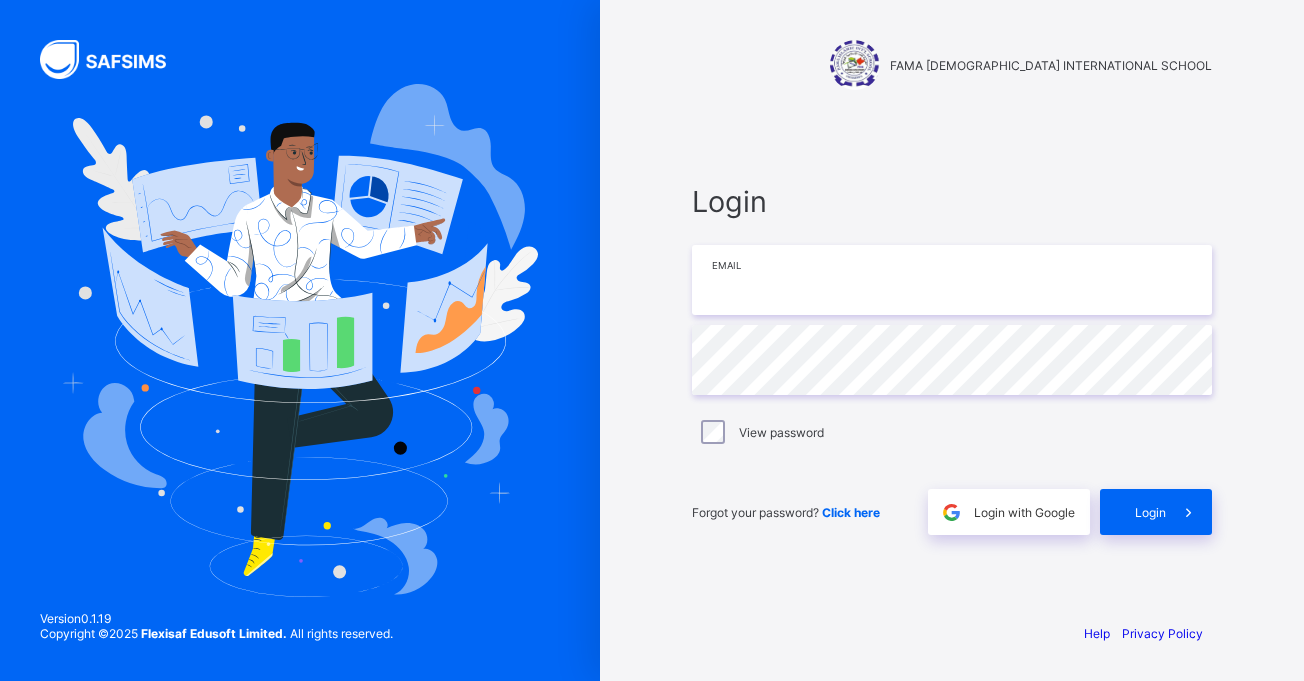 type on "**********" 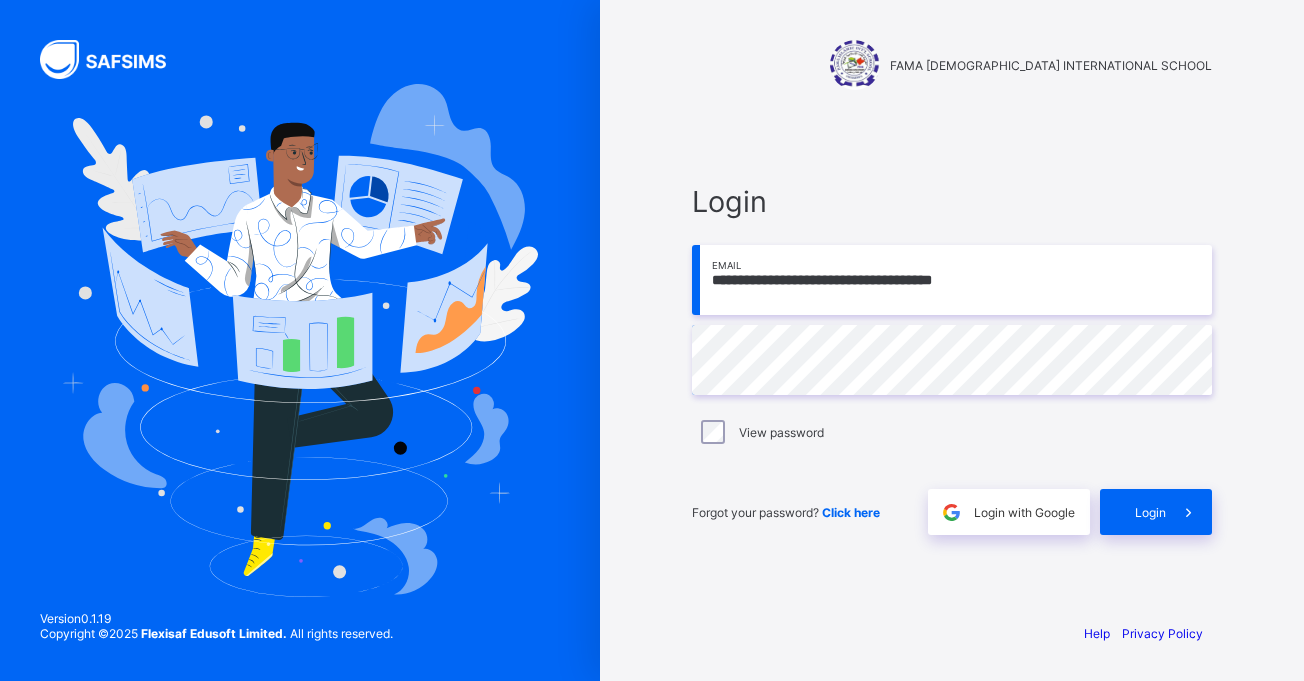 click on "**********" at bounding box center [952, 280] 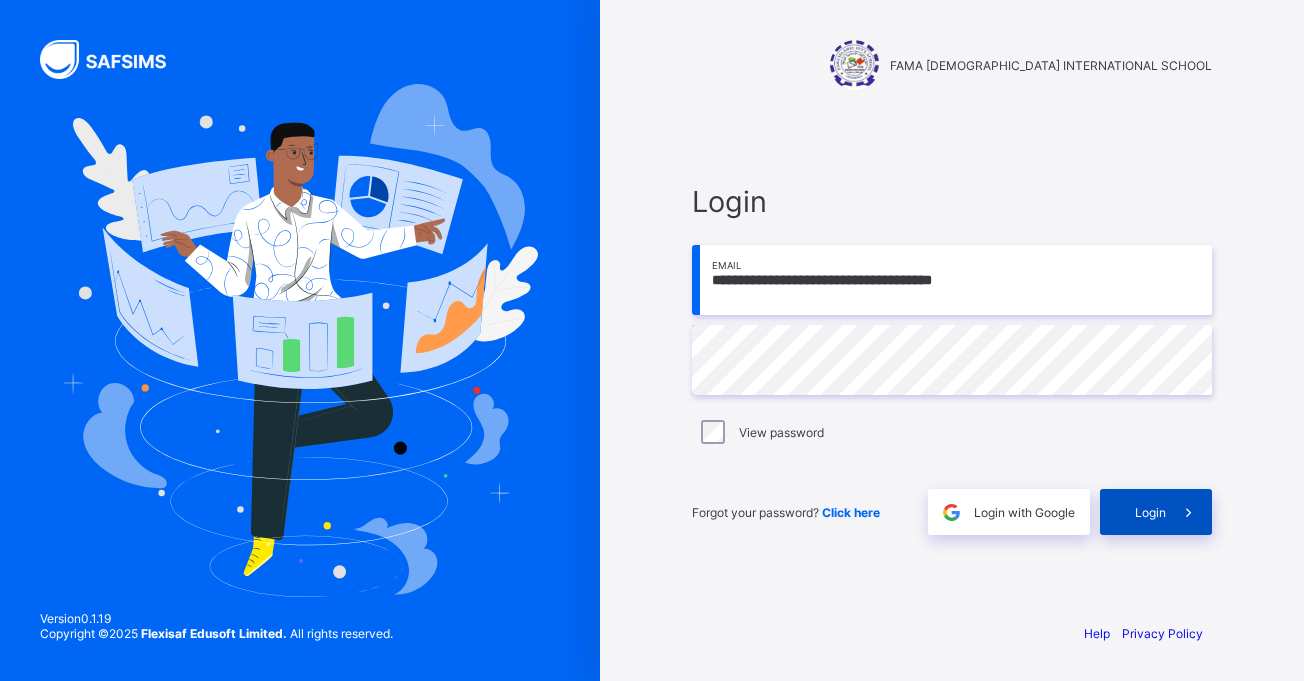 click on "Login" at bounding box center (1156, 512) 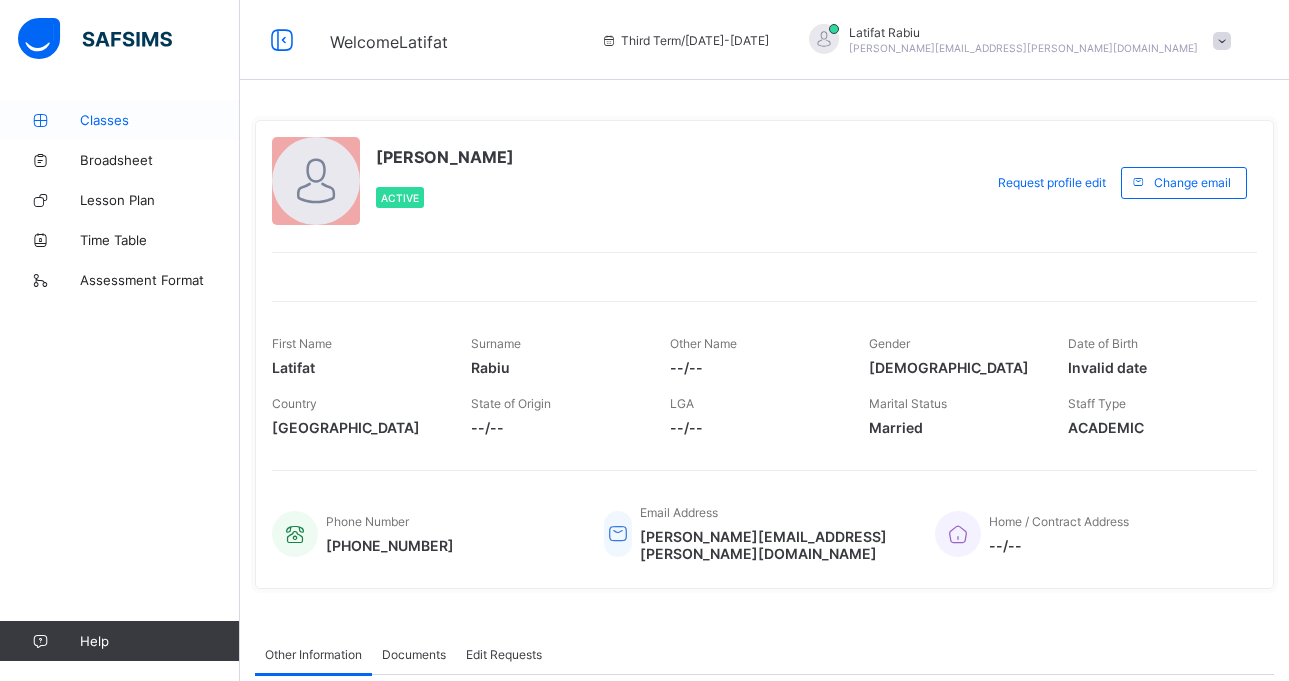 click on "Classes" at bounding box center (160, 120) 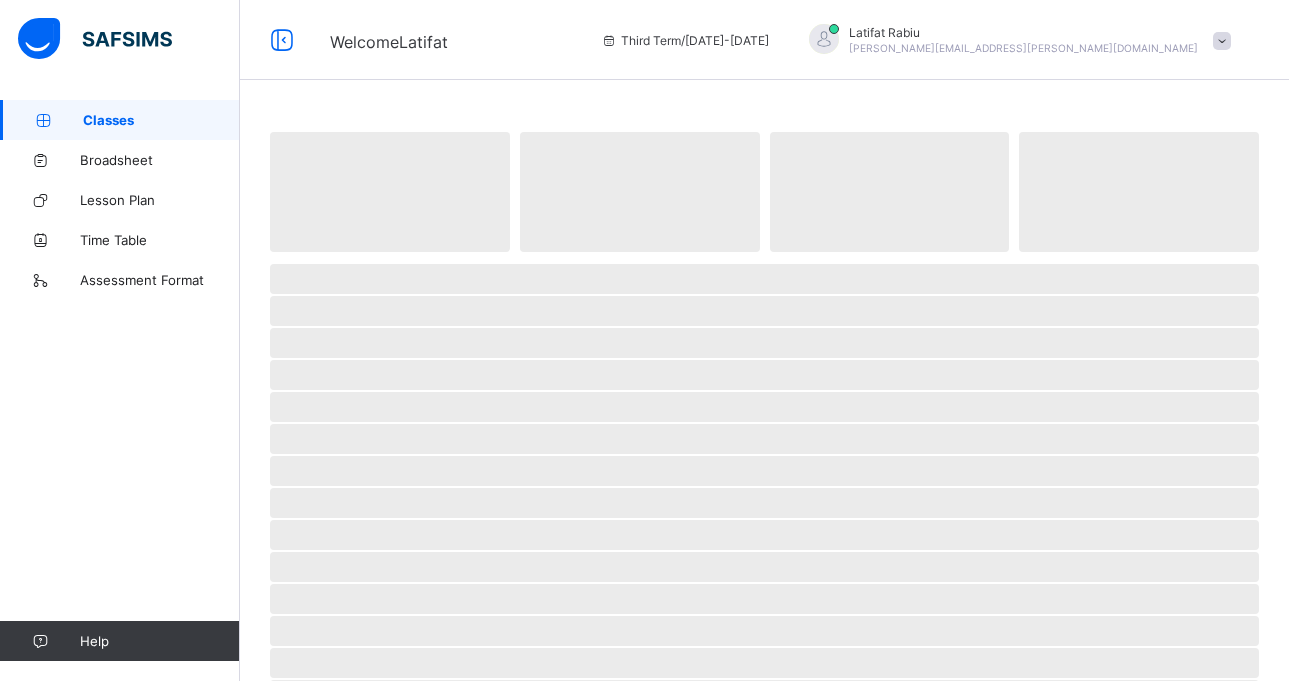 click on "Classes" at bounding box center (161, 120) 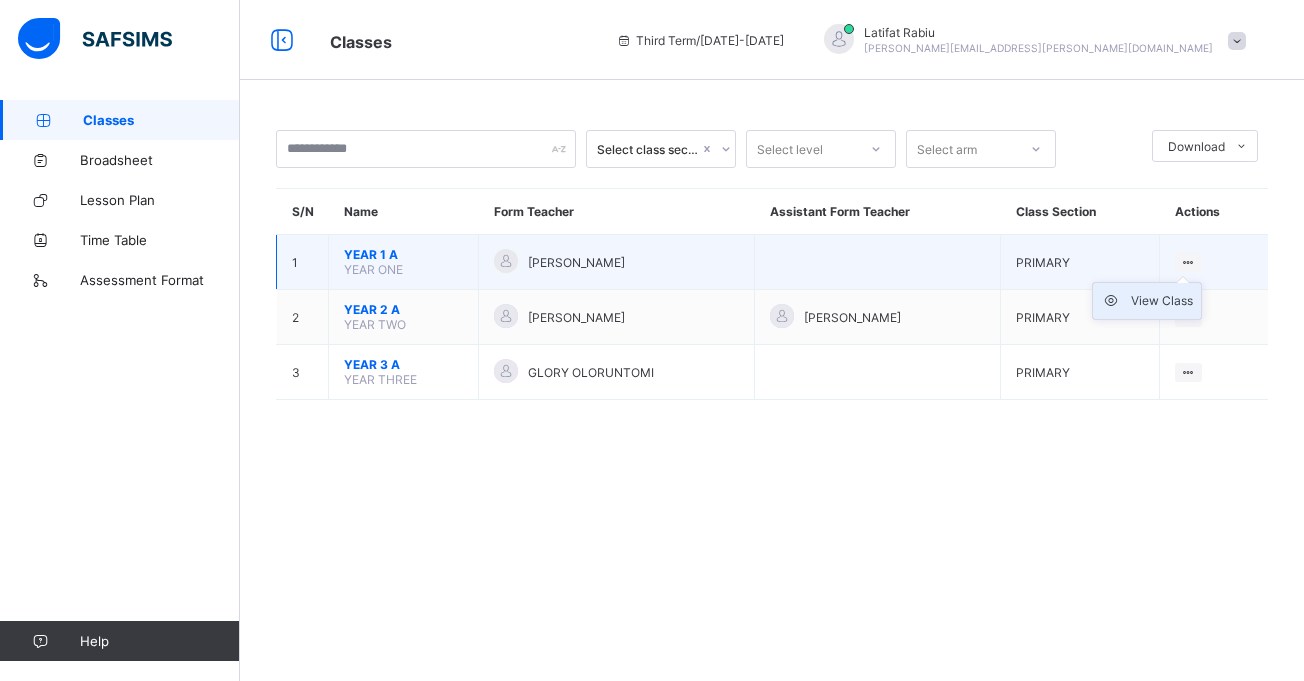 click on "View Class" at bounding box center (1162, 301) 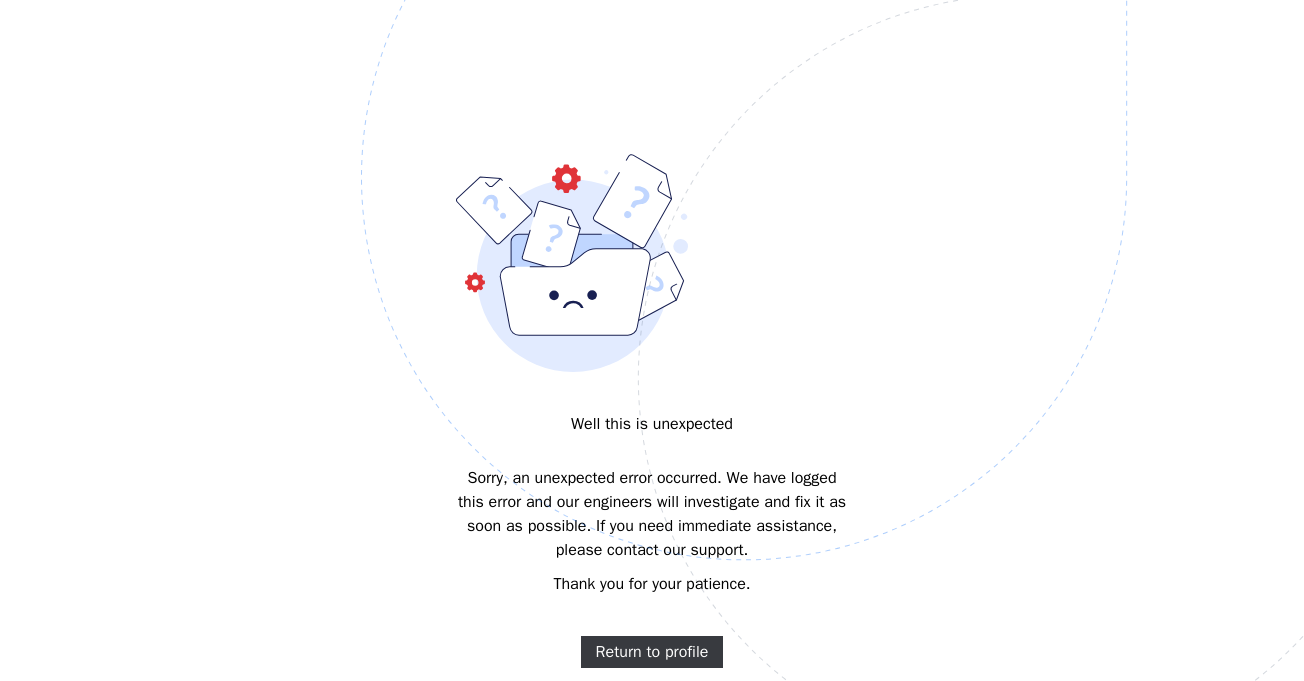 scroll, scrollTop: 0, scrollLeft: 0, axis: both 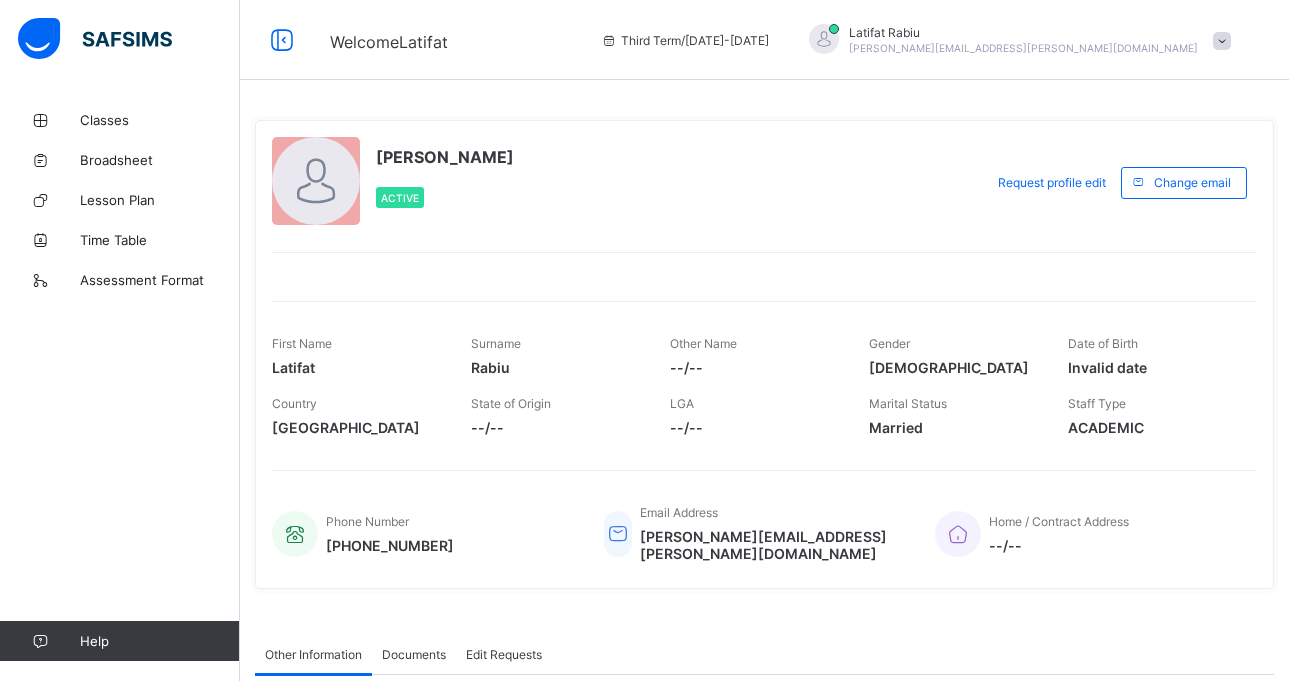 click at bounding box center (1222, 41) 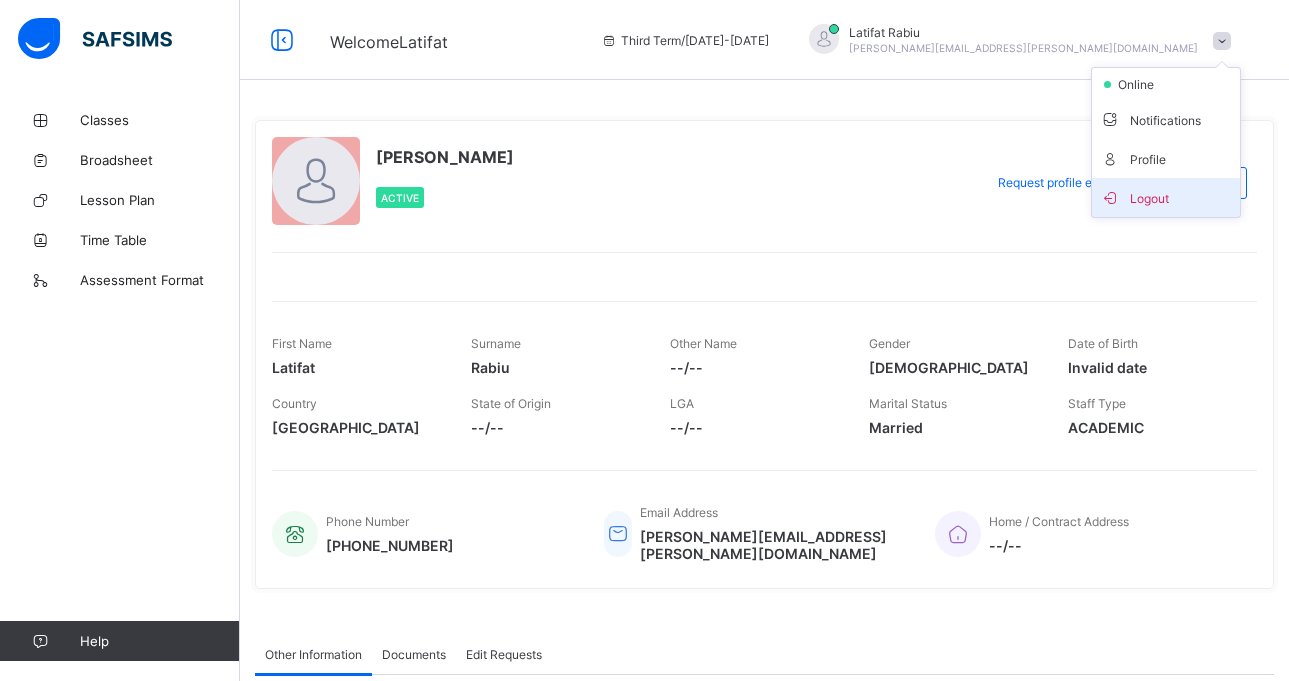click on "Logout" at bounding box center [1166, 197] 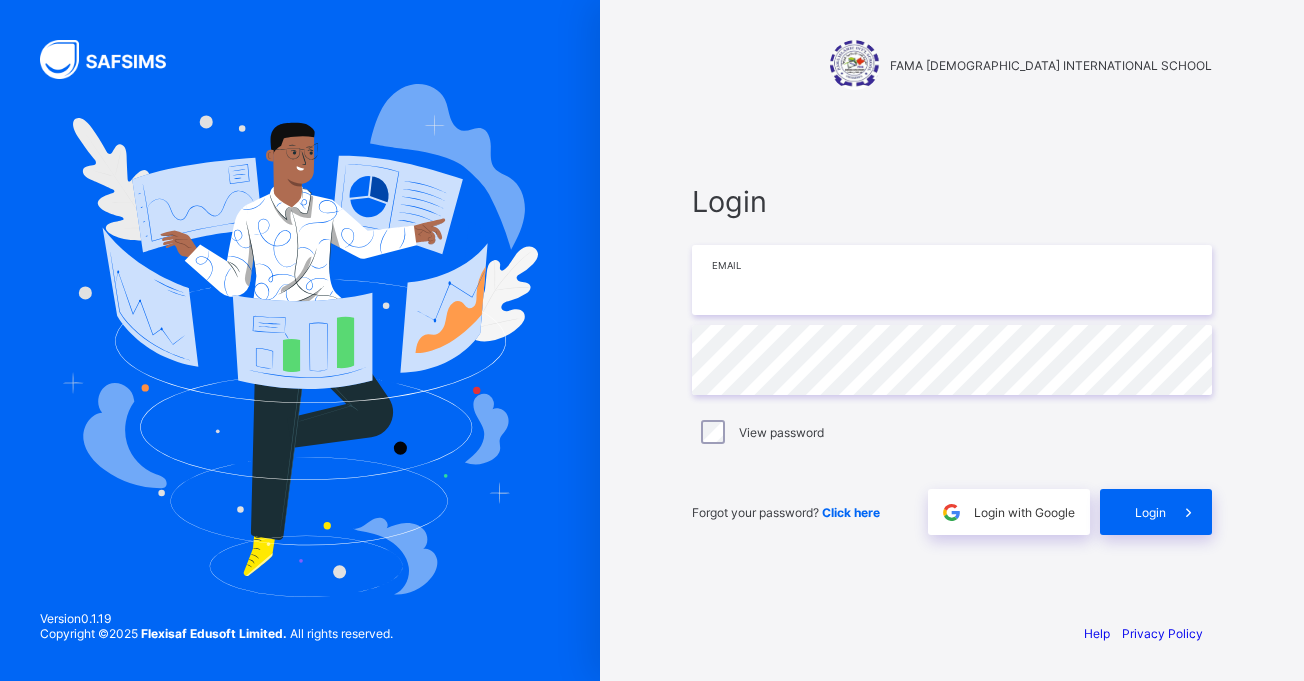 type on "**********" 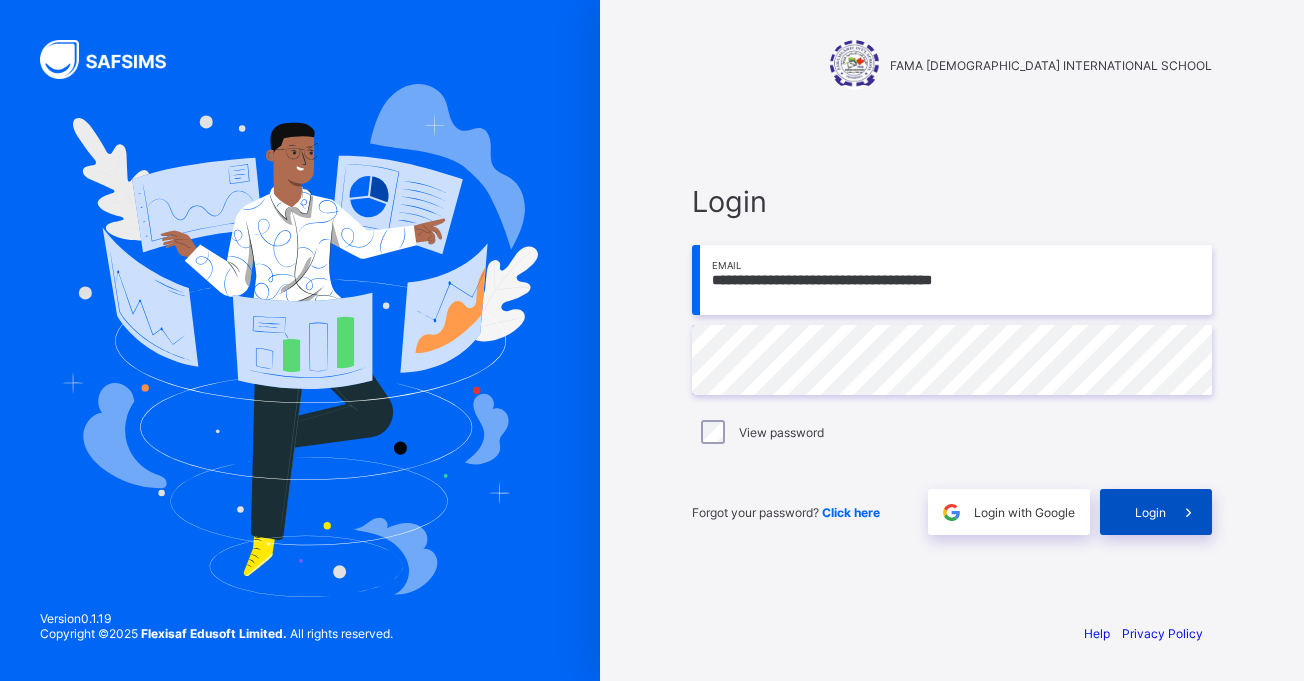 click on "Login" at bounding box center (1150, 512) 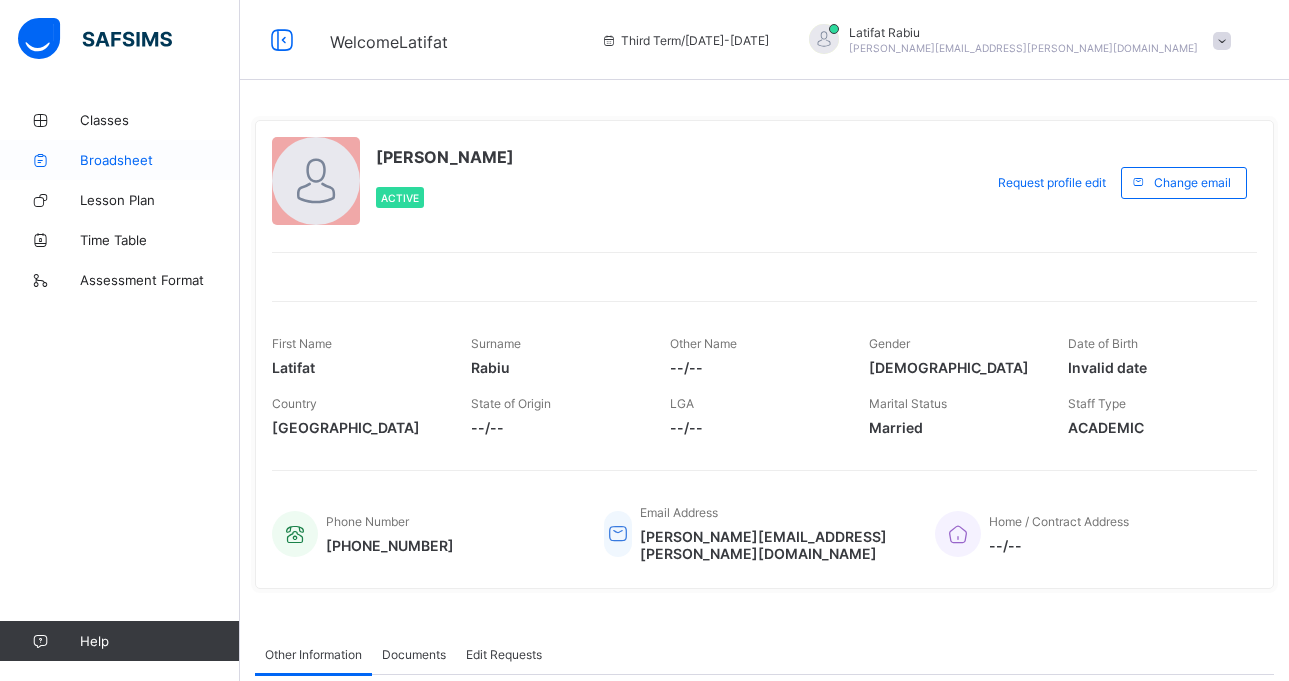 click on "Broadsheet" at bounding box center (160, 160) 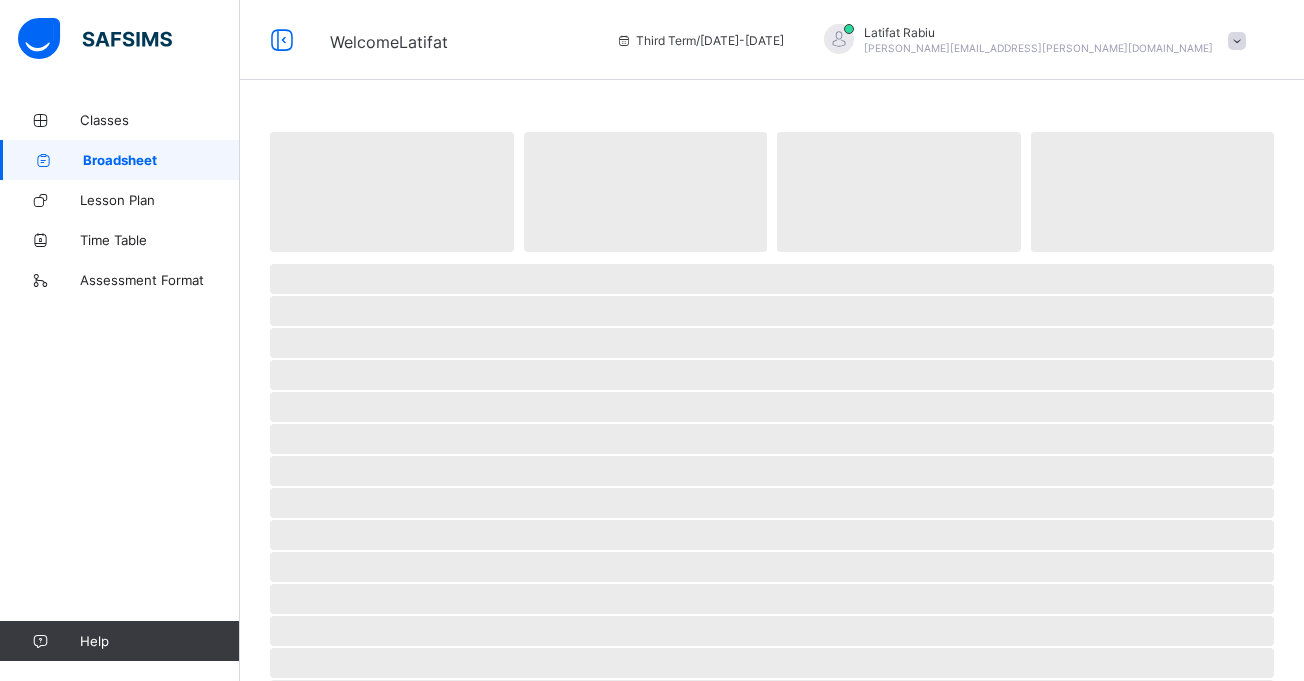 click on "Broadsheet" at bounding box center [161, 160] 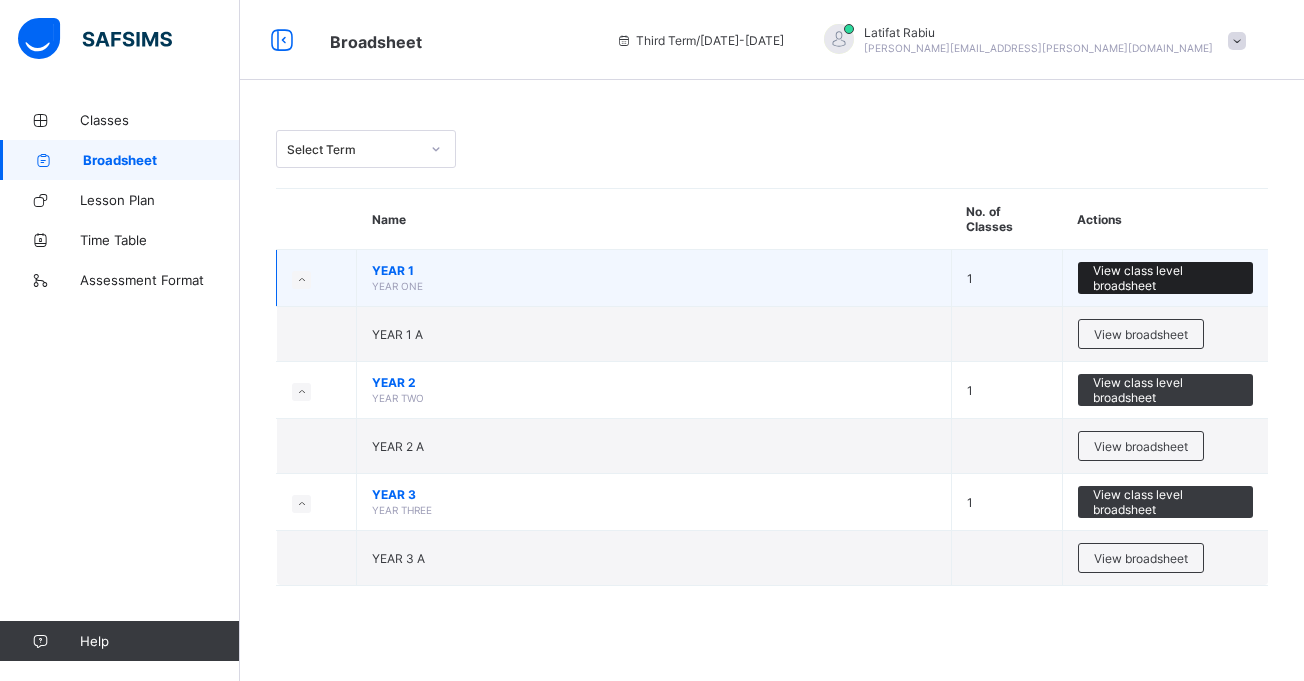 click on "View class level broadsheet" at bounding box center (1166, 278) 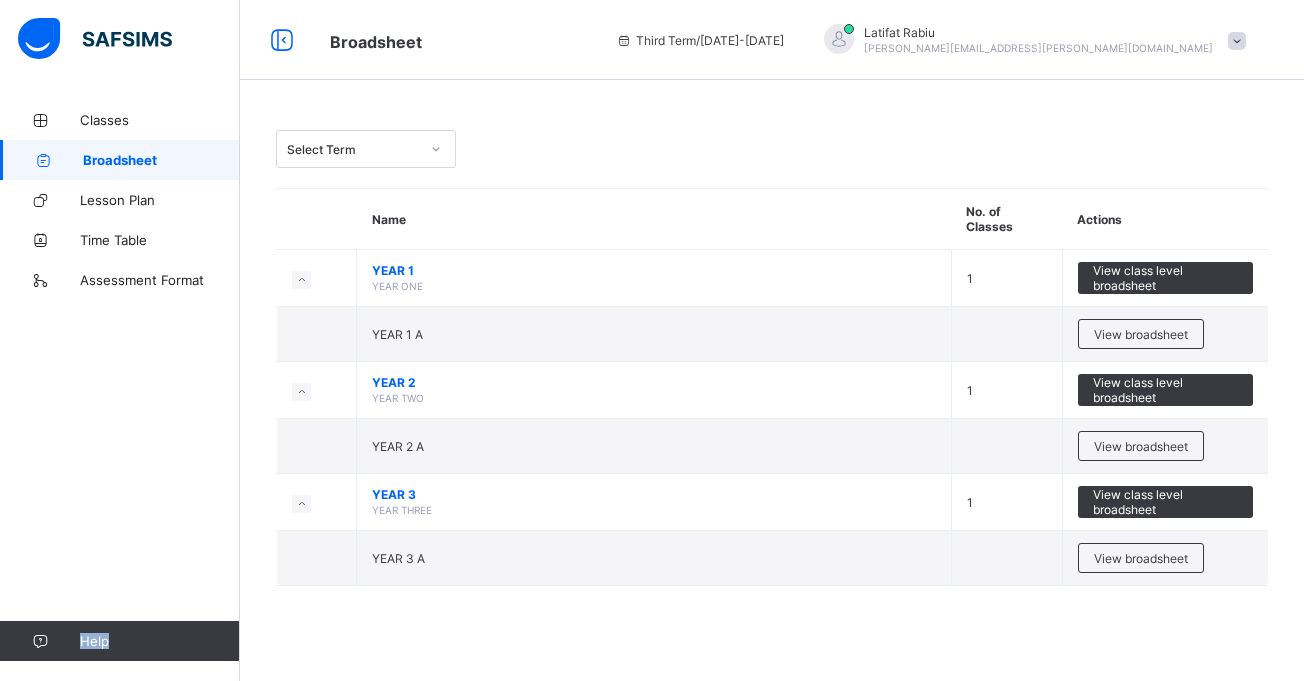 click on "Select Term Name No. of Classes Actions   YEAR 1     YEAR ONE   1   View class level broadsheet   YEAR 1 A View broadsheet   YEAR 2     YEAR TWO   1   View class level broadsheet   YEAR 2 A View broadsheet   YEAR 3     YEAR THREE   1   View class level broadsheet   YEAR 3 A View broadsheet × Approve All Results In School This action would approve all the results for the Current Term in this school. Are you
sure you want to carry on? Cancel Yes, Approve all results × How satisfied are you with using SAFSIMS? 😞 🙁 😐 🙂 😄 Very Dissatisfied Very Satisfied Submit Close" at bounding box center [772, 340] 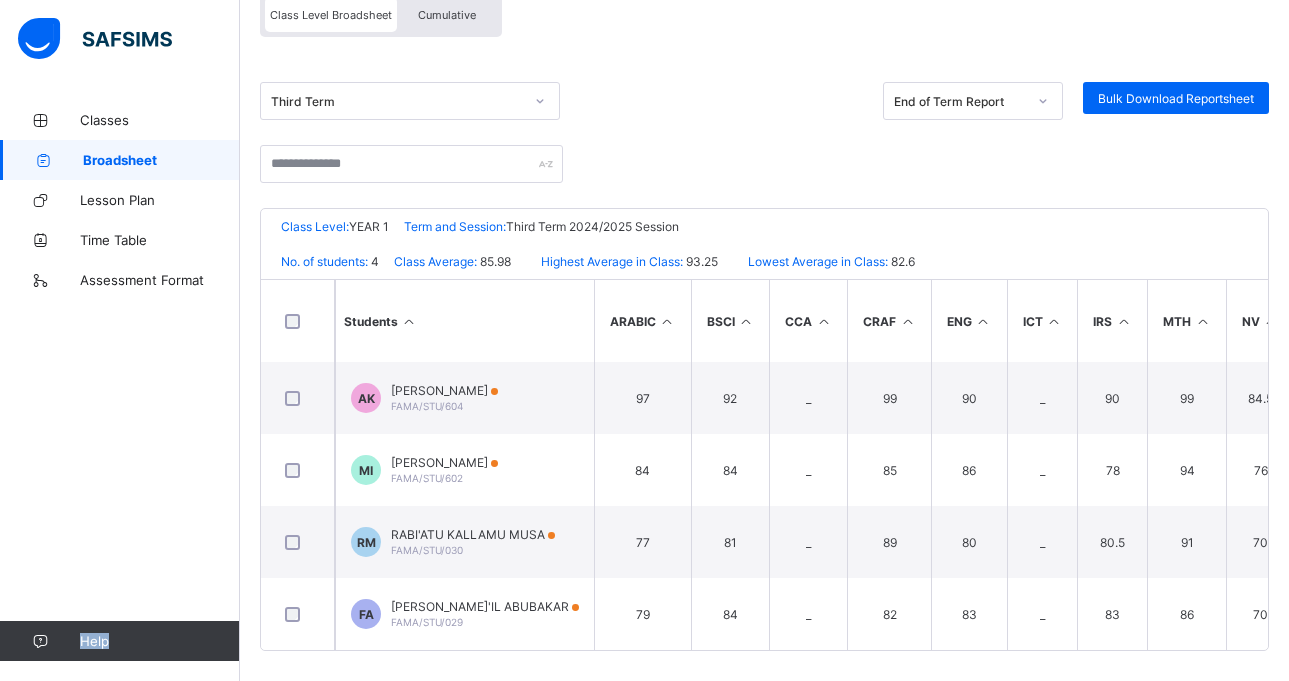 scroll, scrollTop: 231, scrollLeft: 0, axis: vertical 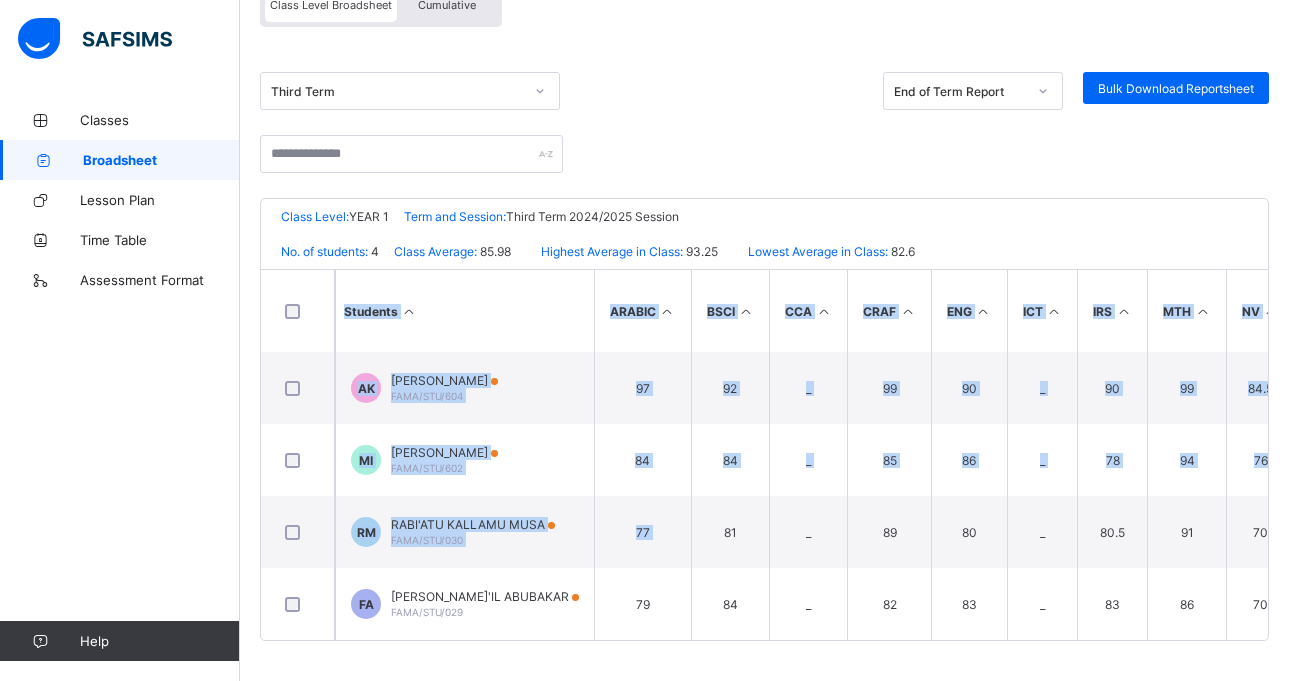 drag, startPoint x: 677, startPoint y: 549, endPoint x: 686, endPoint y: 652, distance: 103.392456 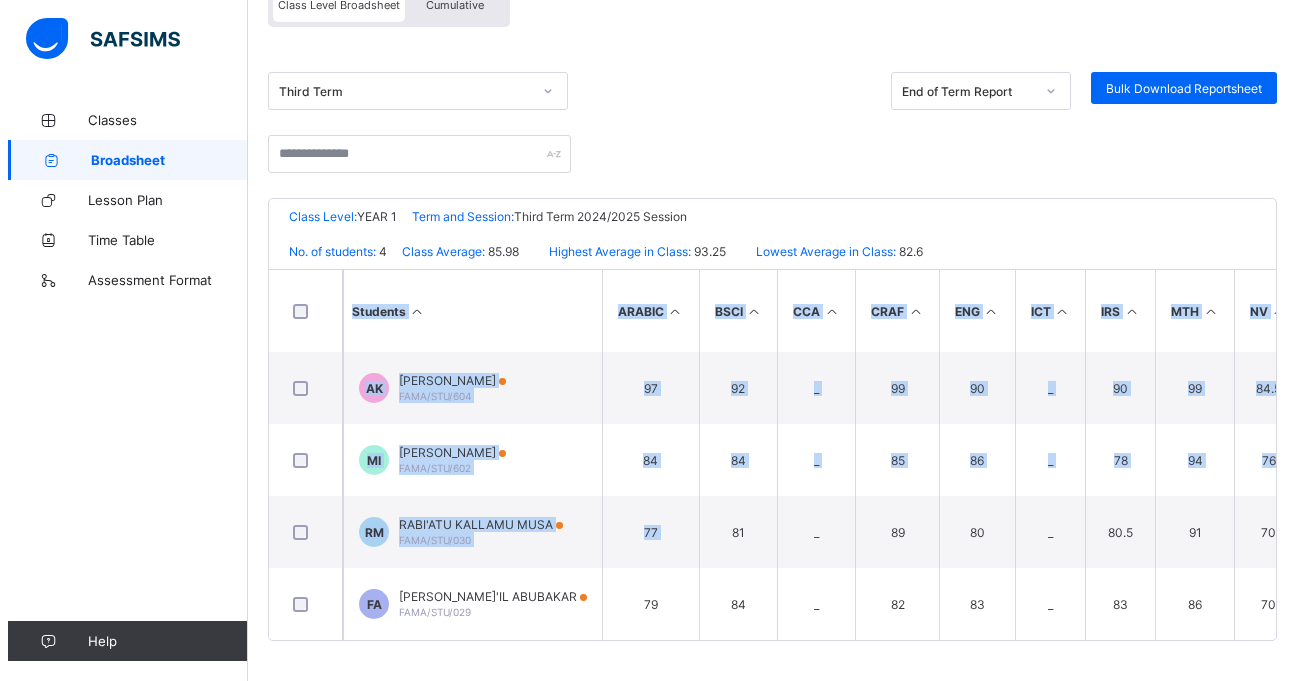 scroll, scrollTop: 0, scrollLeft: 0, axis: both 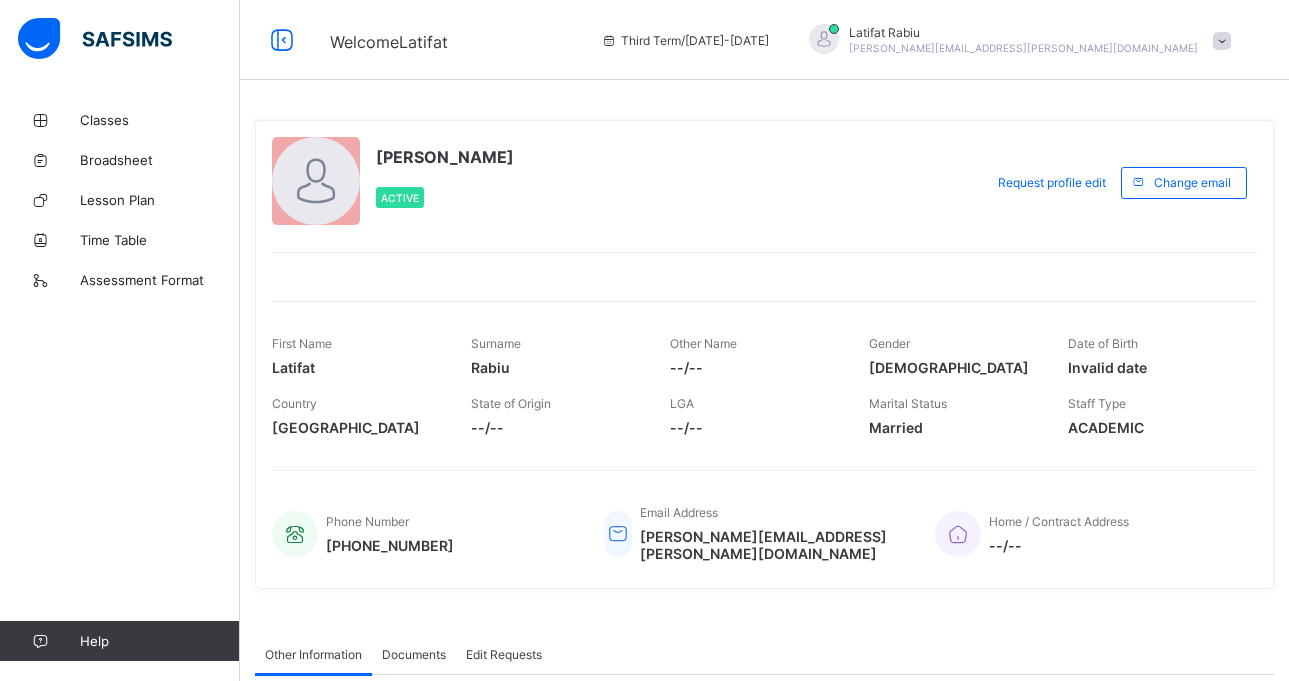 click on "Broadsheet" at bounding box center [120, 160] 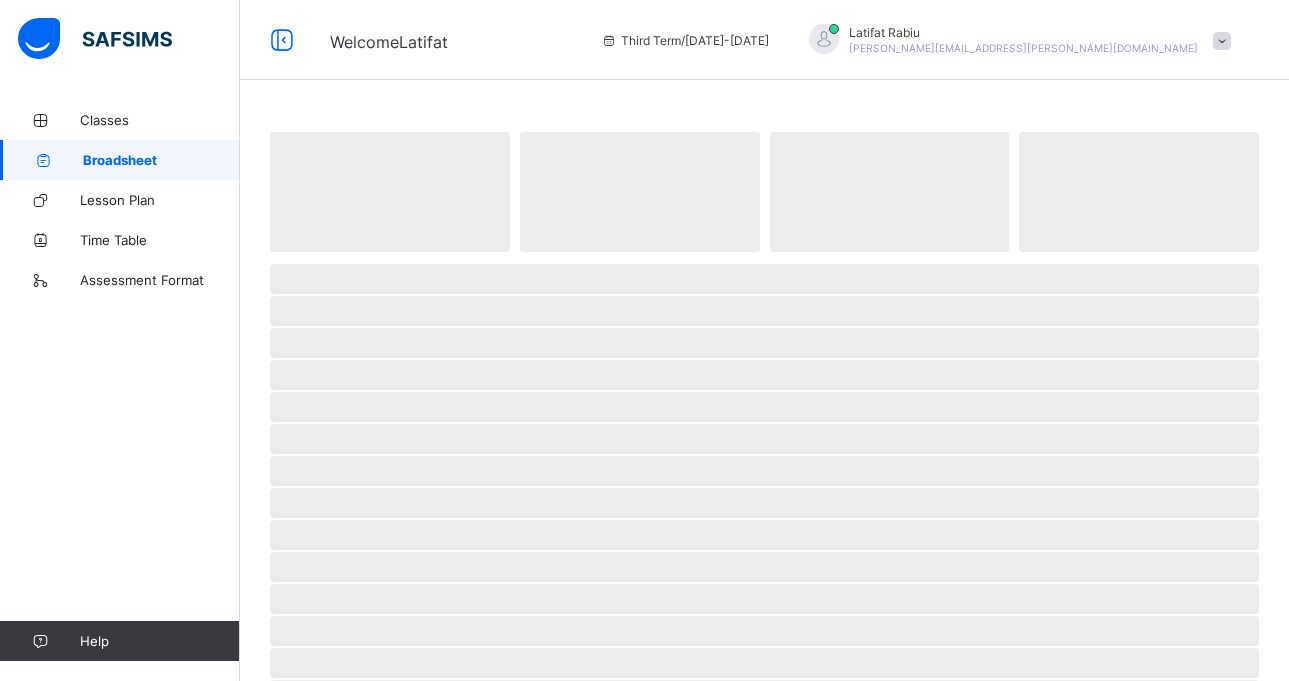 drag, startPoint x: 0, startPoint y: 0, endPoint x: 126, endPoint y: 168, distance: 210 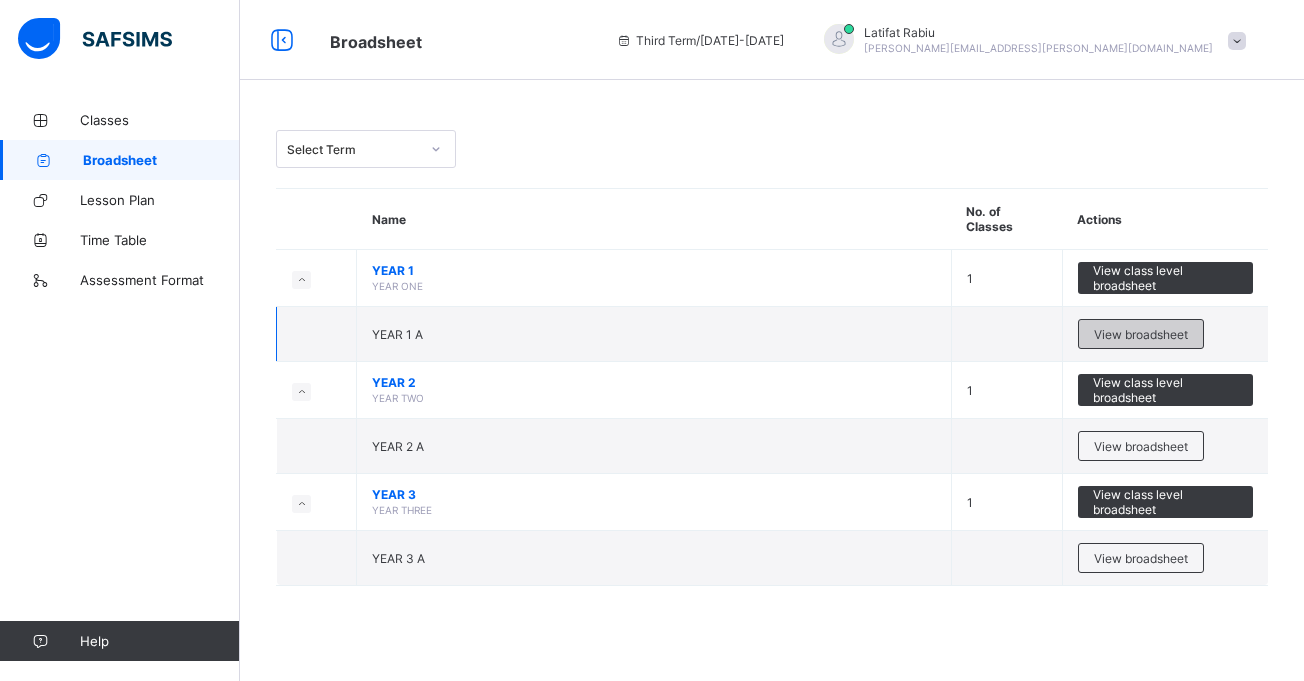 click on "View broadsheet" at bounding box center (1141, 334) 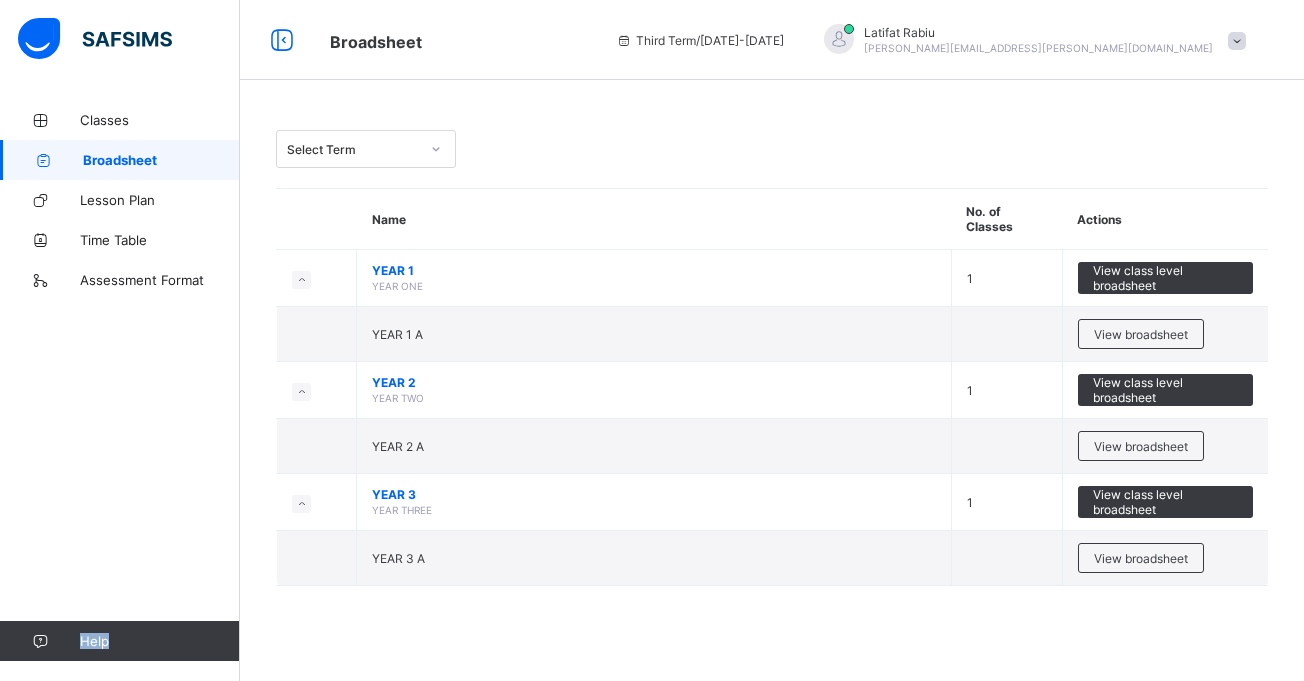 click on "Select Term Name No. of Classes Actions   YEAR 1     YEAR ONE   1   View class level broadsheet   YEAR 1 A View broadsheet   YEAR 2     YEAR TWO   1   View class level broadsheet   YEAR 2 A View broadsheet   YEAR 3     YEAR THREE   1   View class level broadsheet   YEAR 3 A View broadsheet × Approve All Results In School This action would approve all the results for the Current Term in this school. Are you
sure you want to carry on? Cancel Yes, Approve all results × How satisfied are you with using SAFSIMS? 😞 🙁 😐 🙂 😄 Very Dissatisfied Very Satisfied Submit Close" at bounding box center (772, 340) 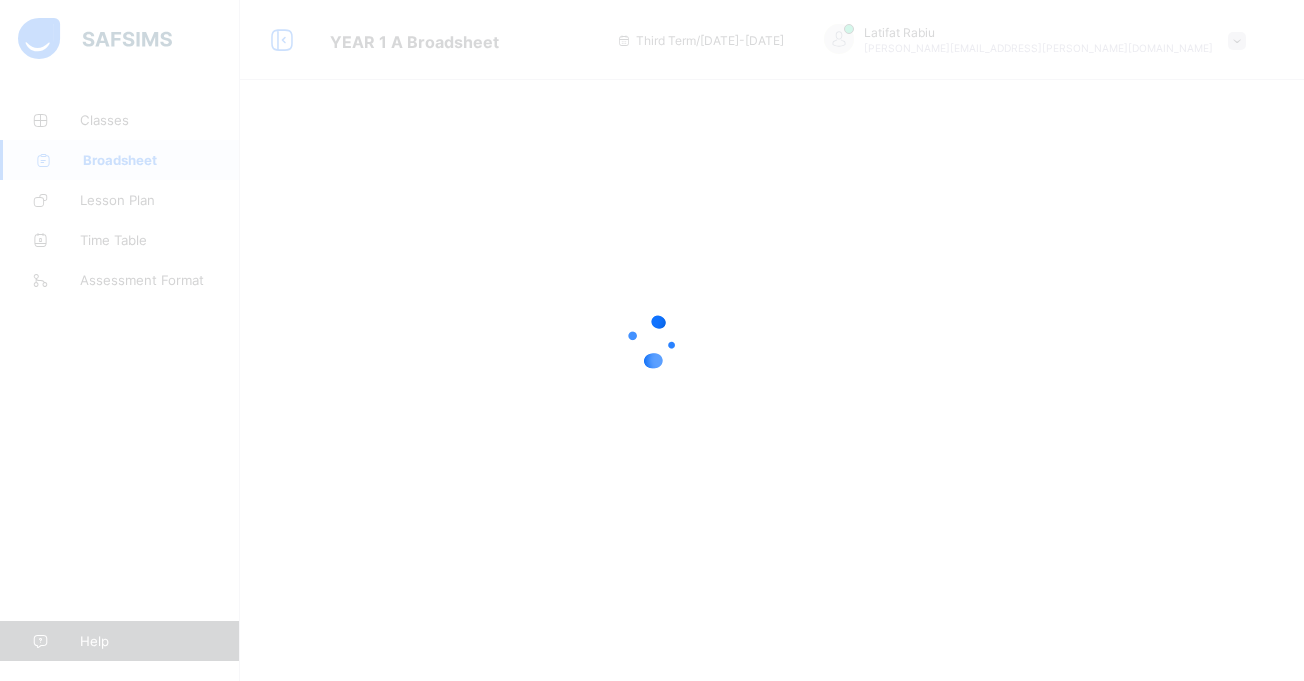 click at bounding box center [652, 340] 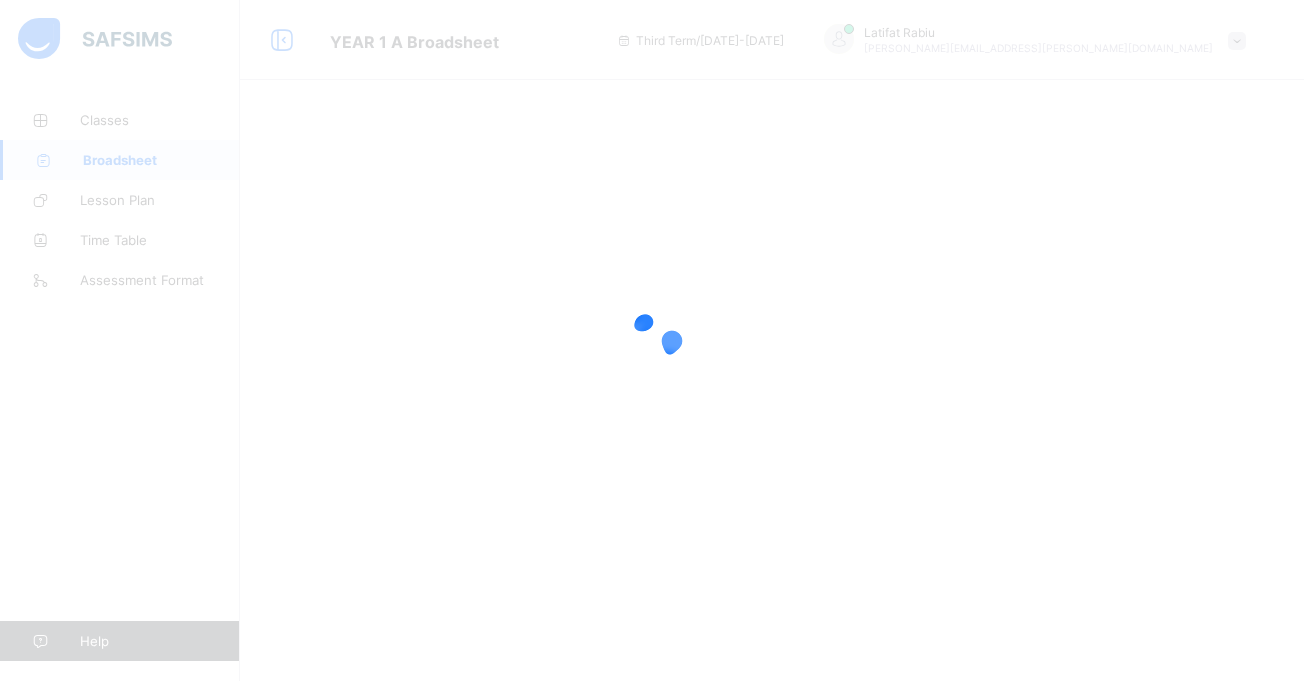 click at bounding box center (652, 340) 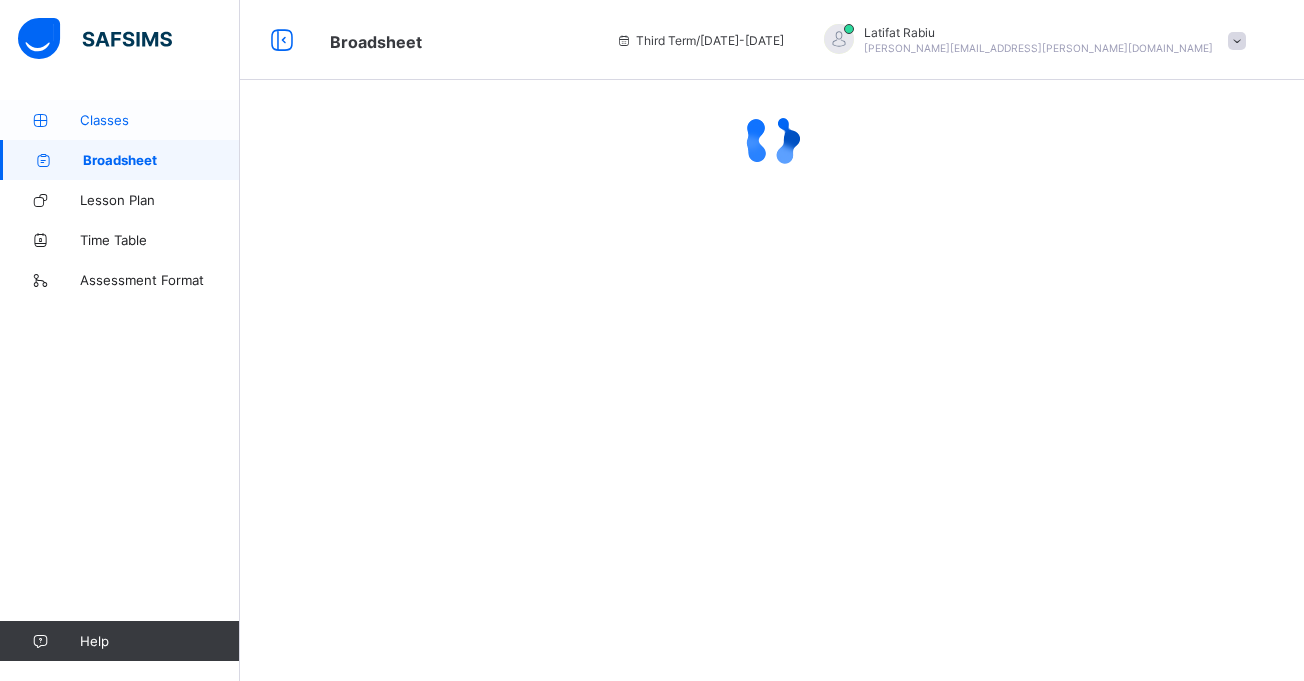 click on "Classes" at bounding box center [160, 120] 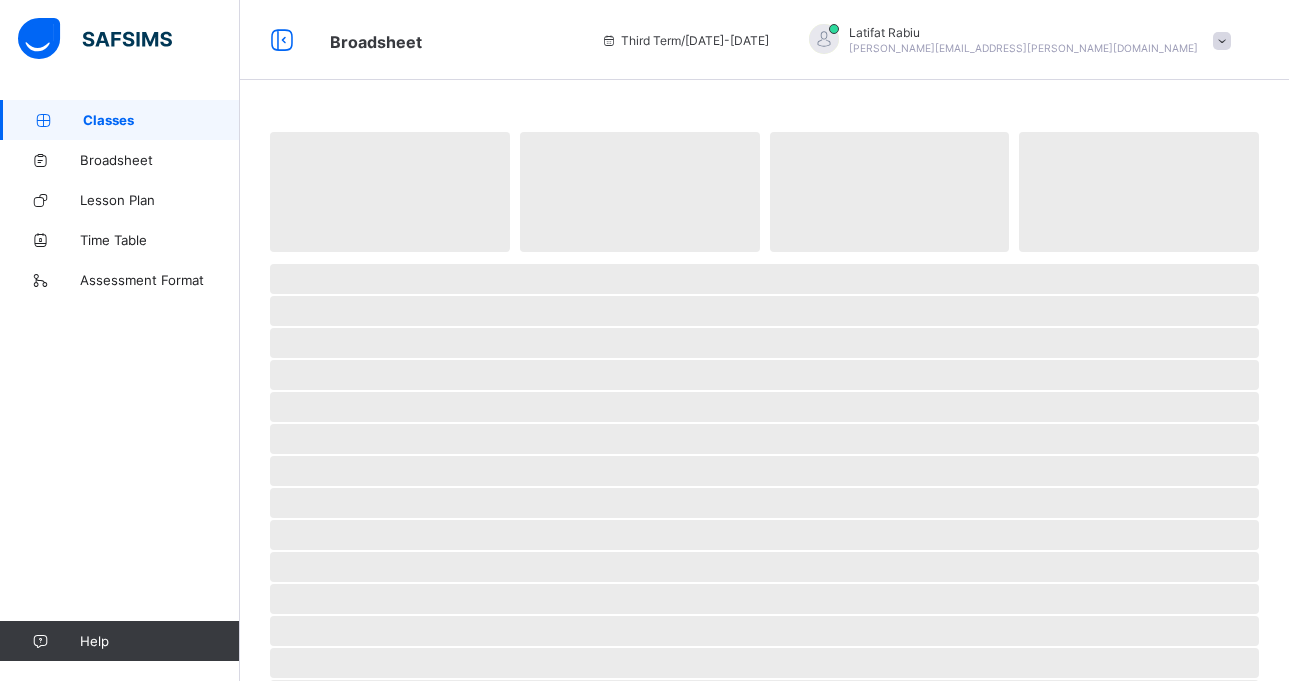 click on "Classes" at bounding box center [161, 120] 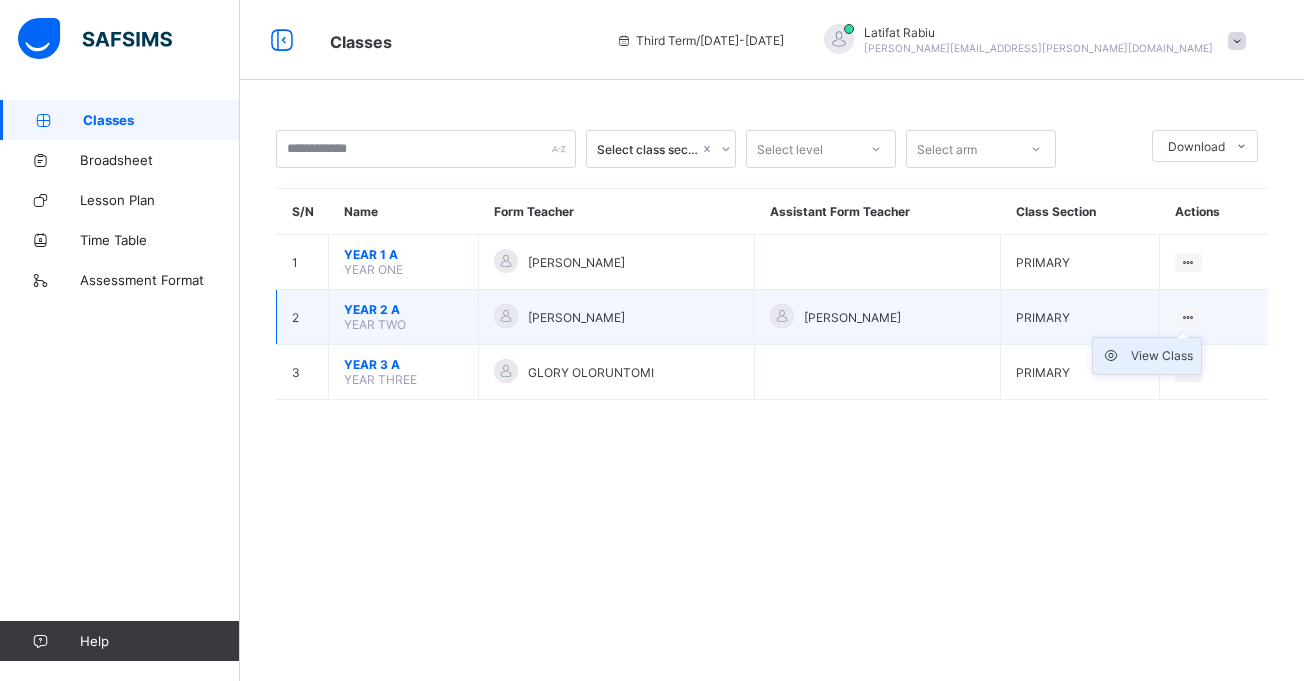 click on "View Class" at bounding box center [1162, 356] 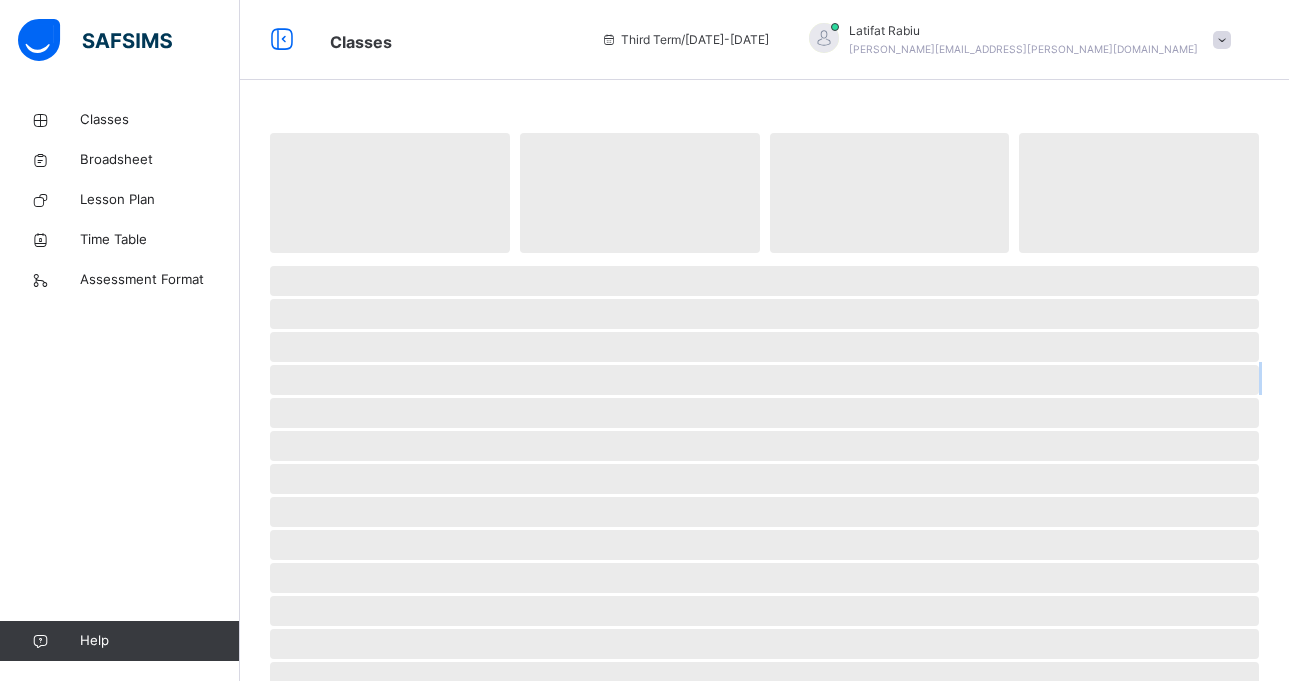 click on "‌ ‌ ‌ ‌ ‌ ‌ ‌ ‌ ‌ ‌ ‌ ‌ ‌ ‌ ‌ ‌ ‌ ‌ ‌ ‌ ‌ ‌ ‌ ‌ ‌" at bounding box center (764, 667) 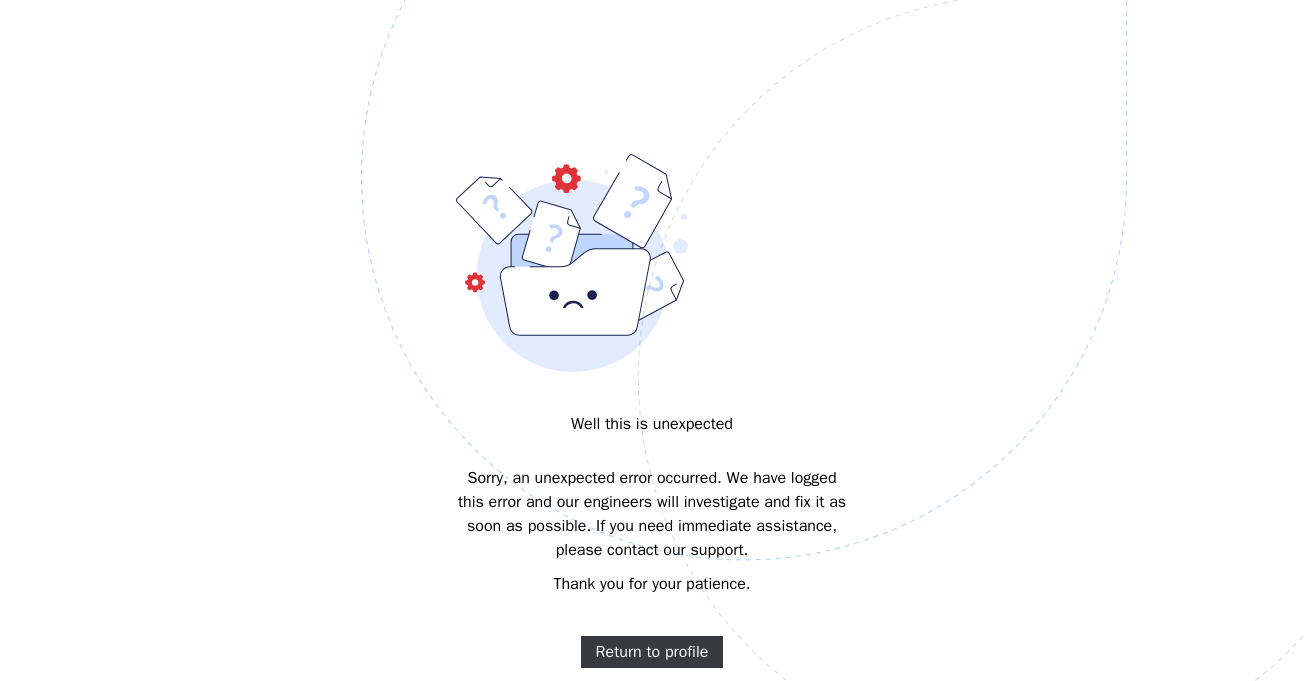 scroll, scrollTop: 0, scrollLeft: 0, axis: both 